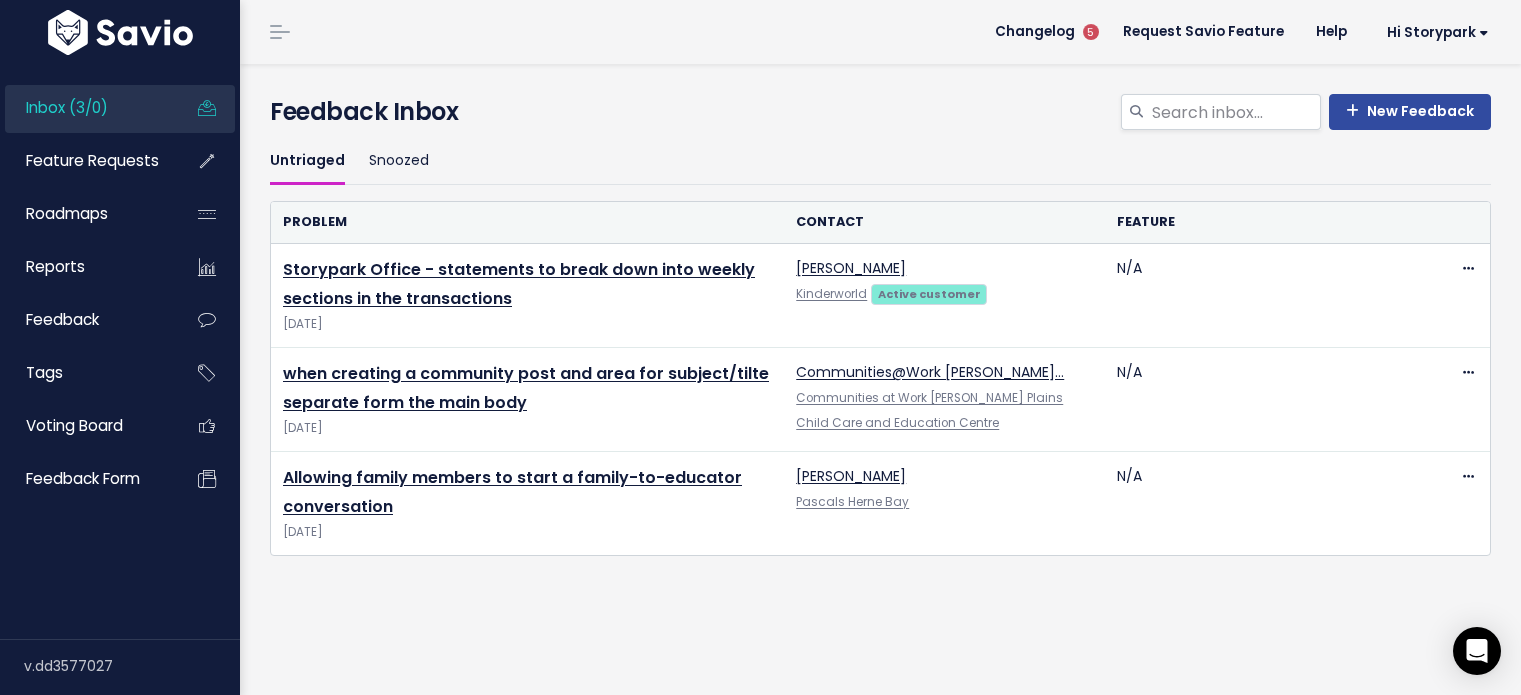 scroll, scrollTop: 0, scrollLeft: 0, axis: both 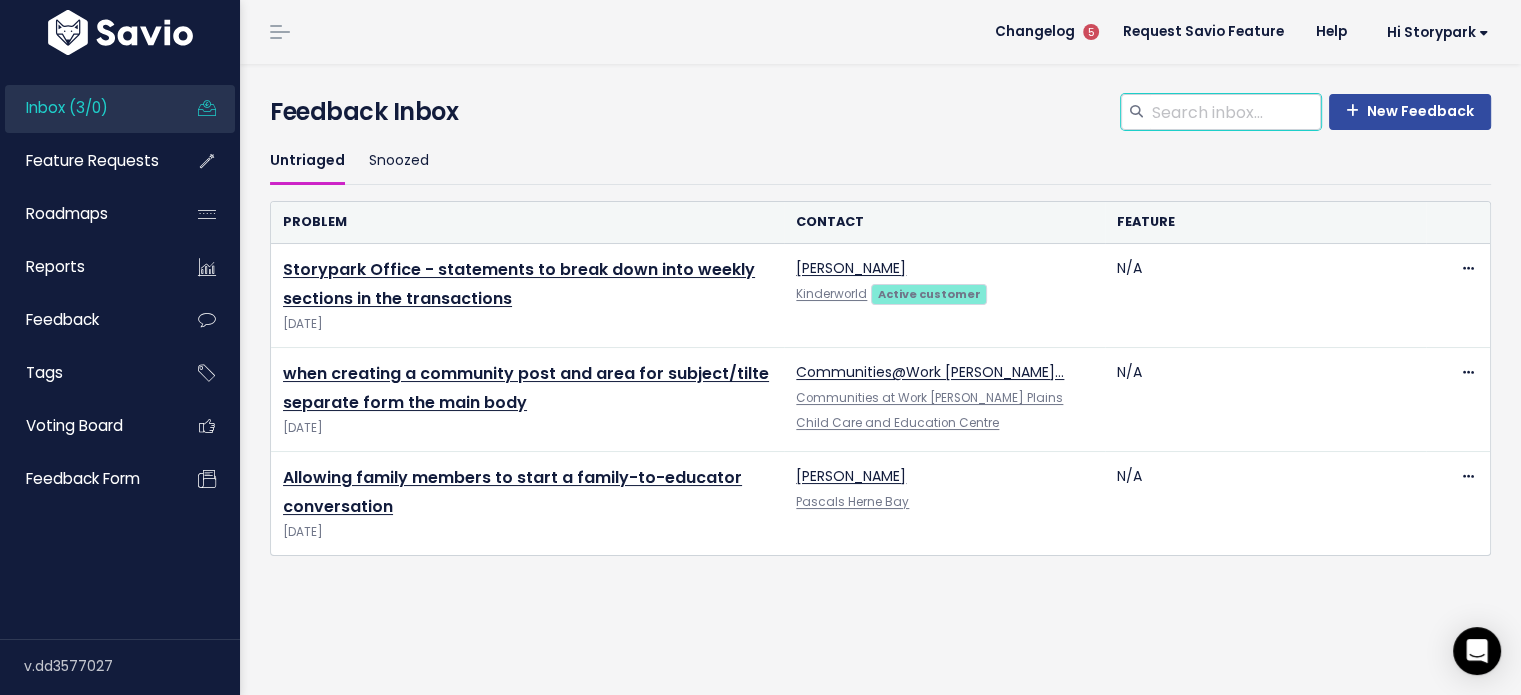 click at bounding box center [1235, 112] 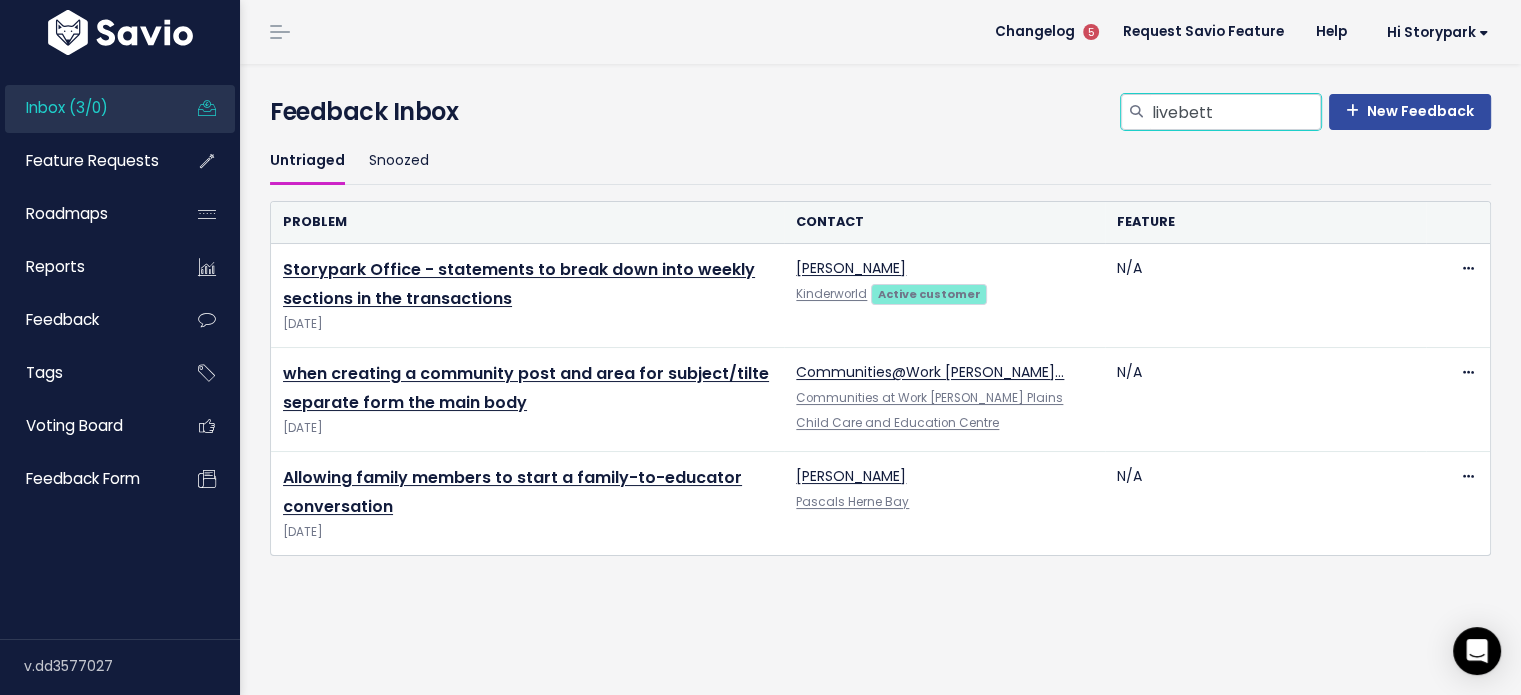 type on "o" 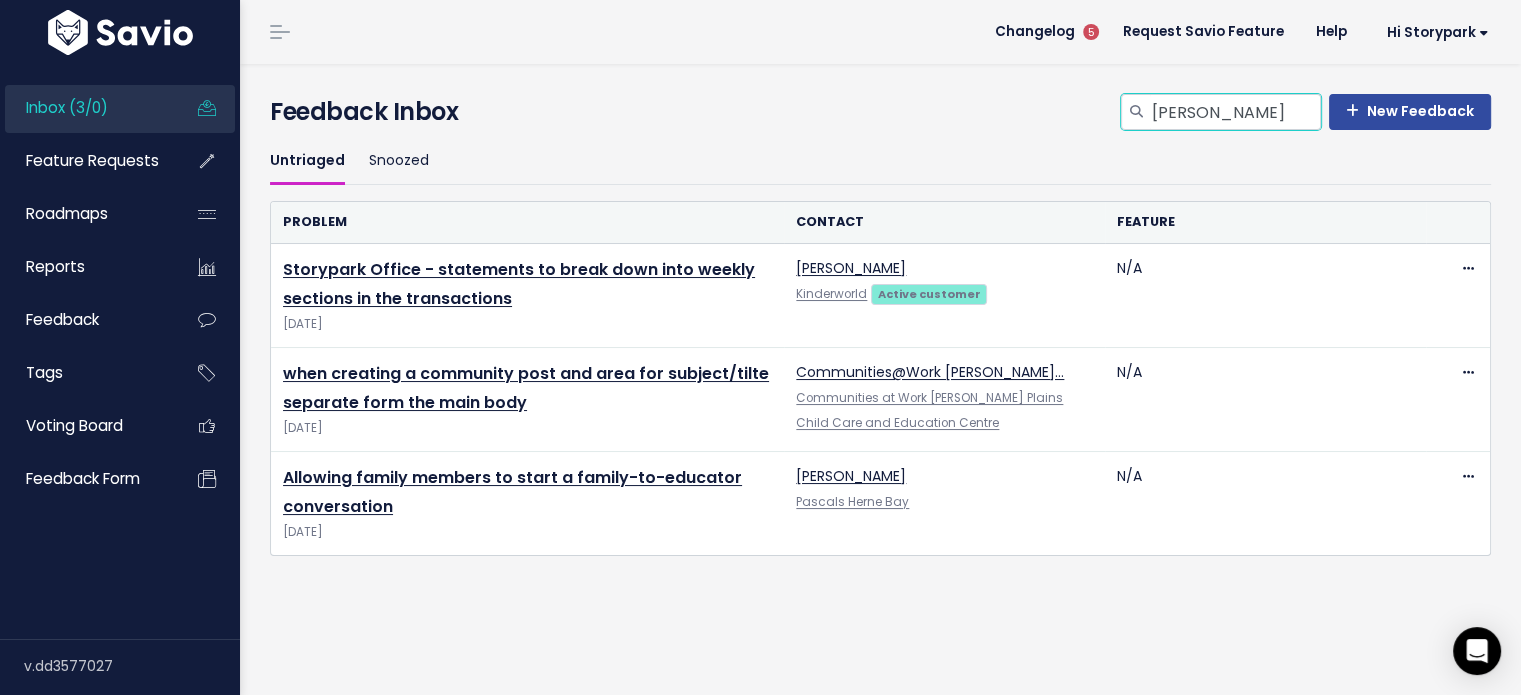 type on "sonya" 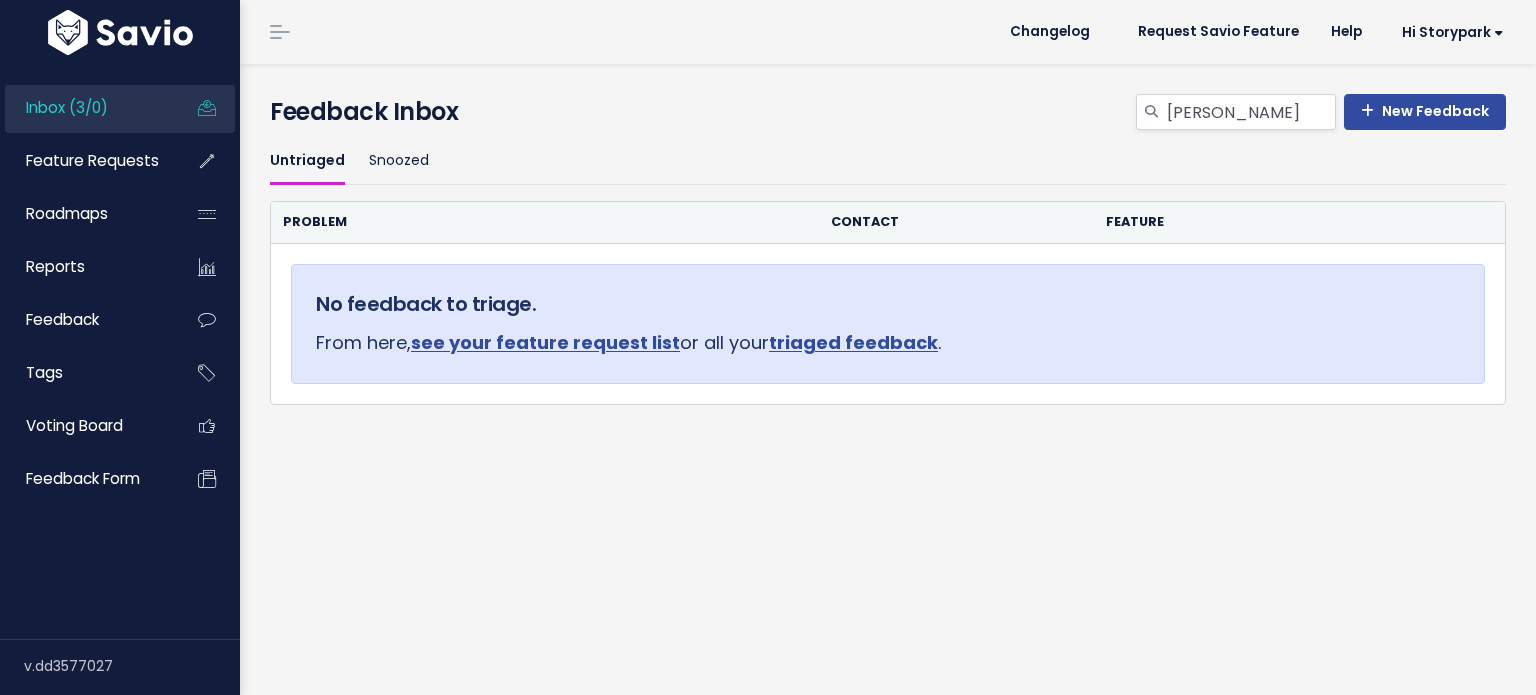 scroll, scrollTop: 0, scrollLeft: 0, axis: both 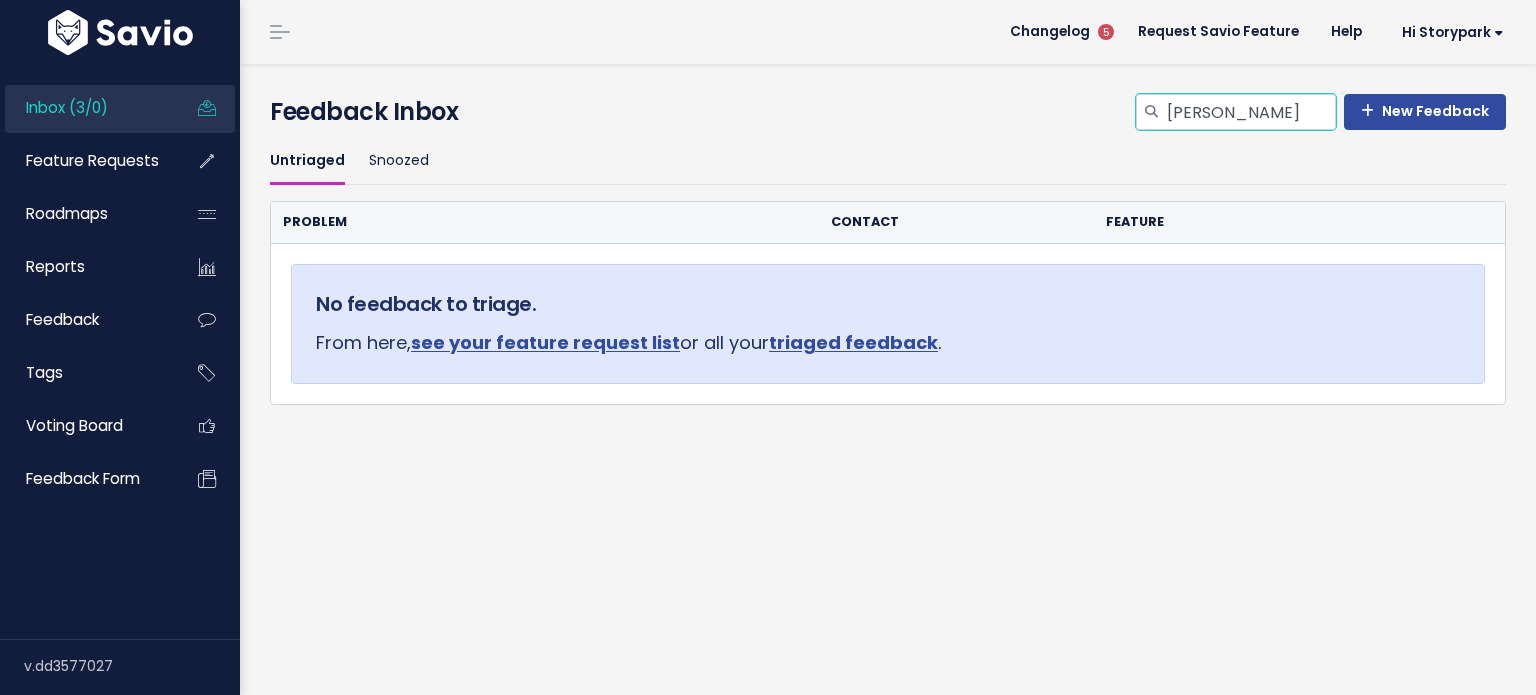 drag, startPoint x: 1221, startPoint y: 113, endPoint x: 1065, endPoint y: 116, distance: 156.02884 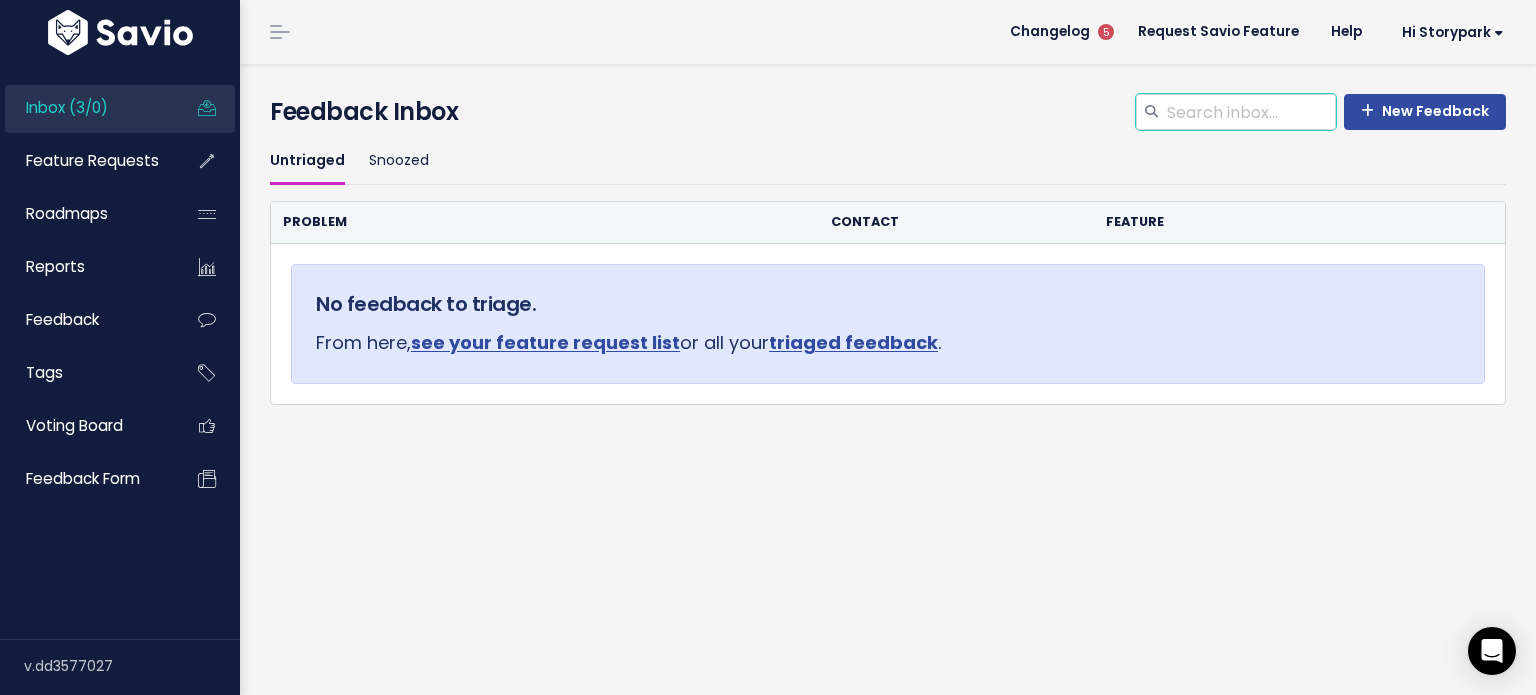 type 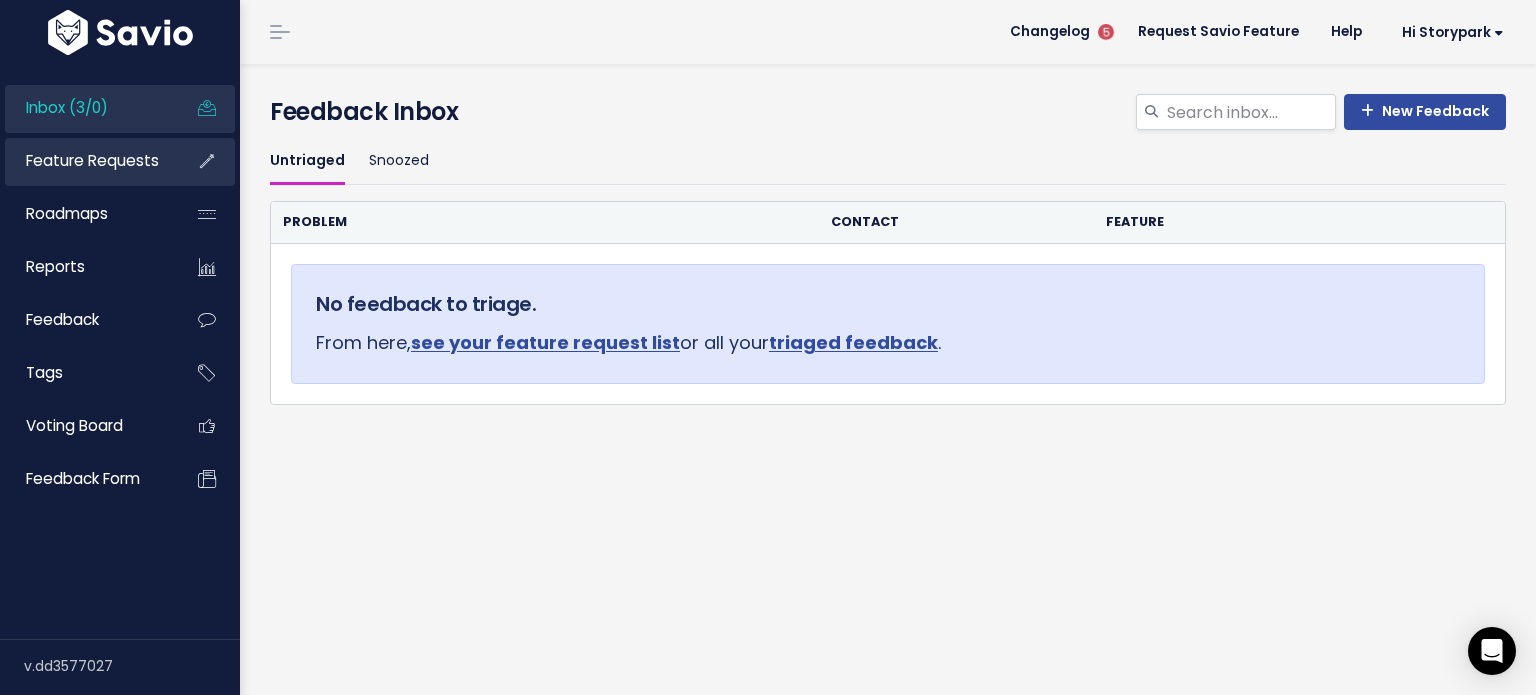 click on "Feature Requests" at bounding box center [92, 160] 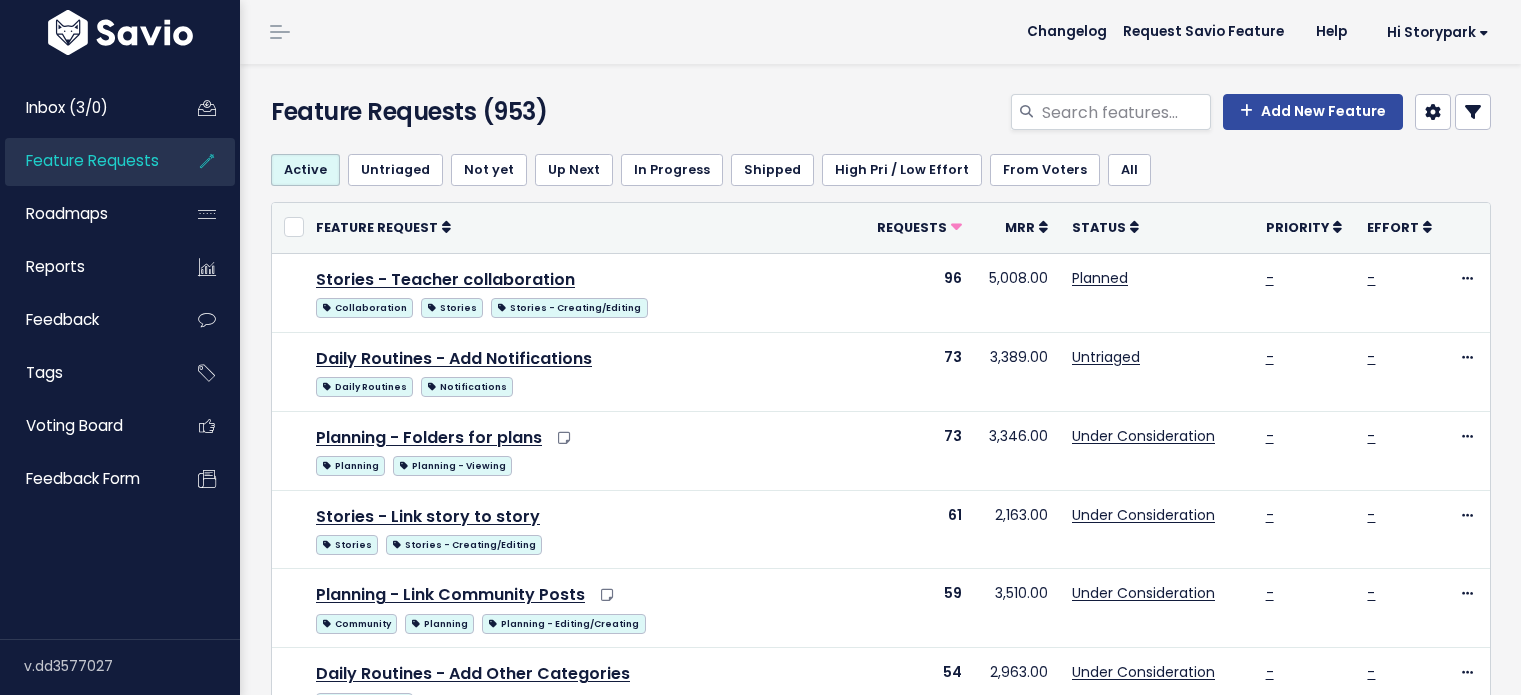 select 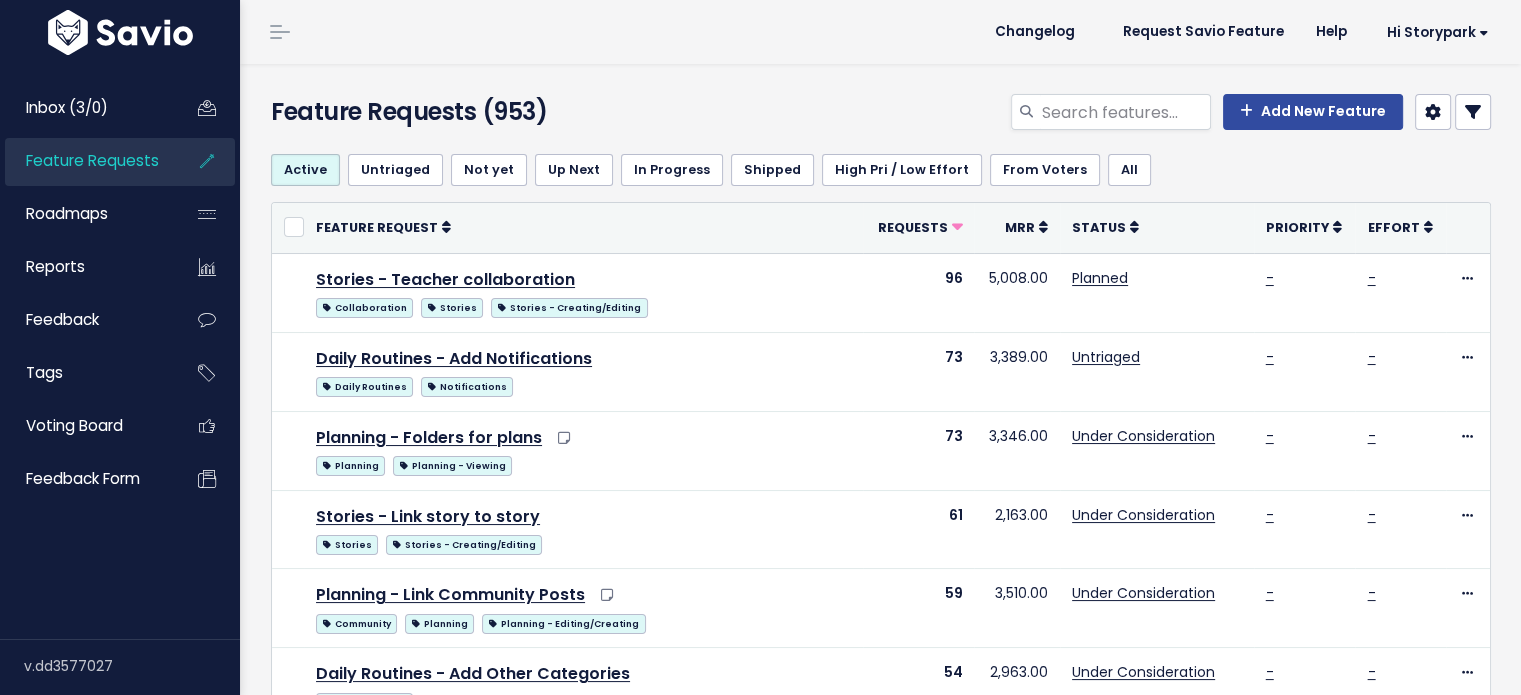 select 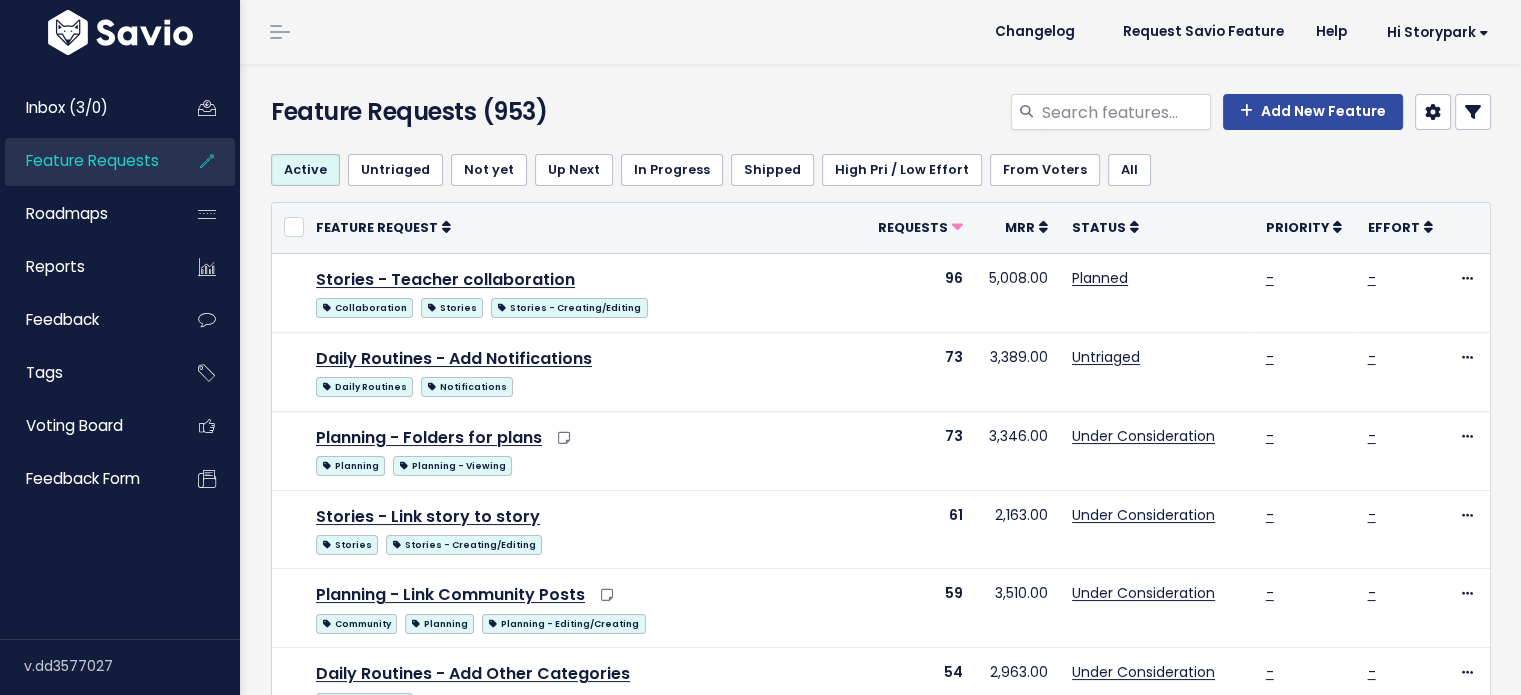 select 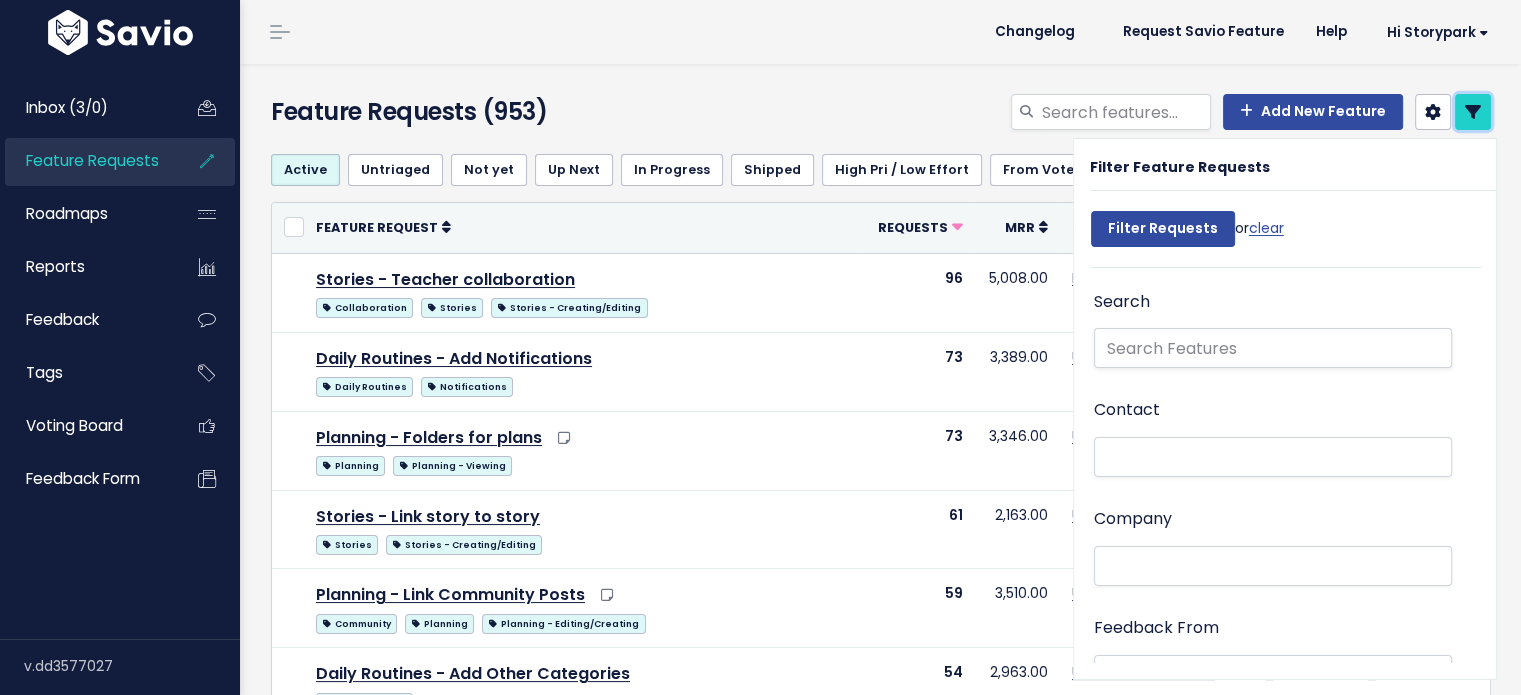 scroll, scrollTop: 95, scrollLeft: 0, axis: vertical 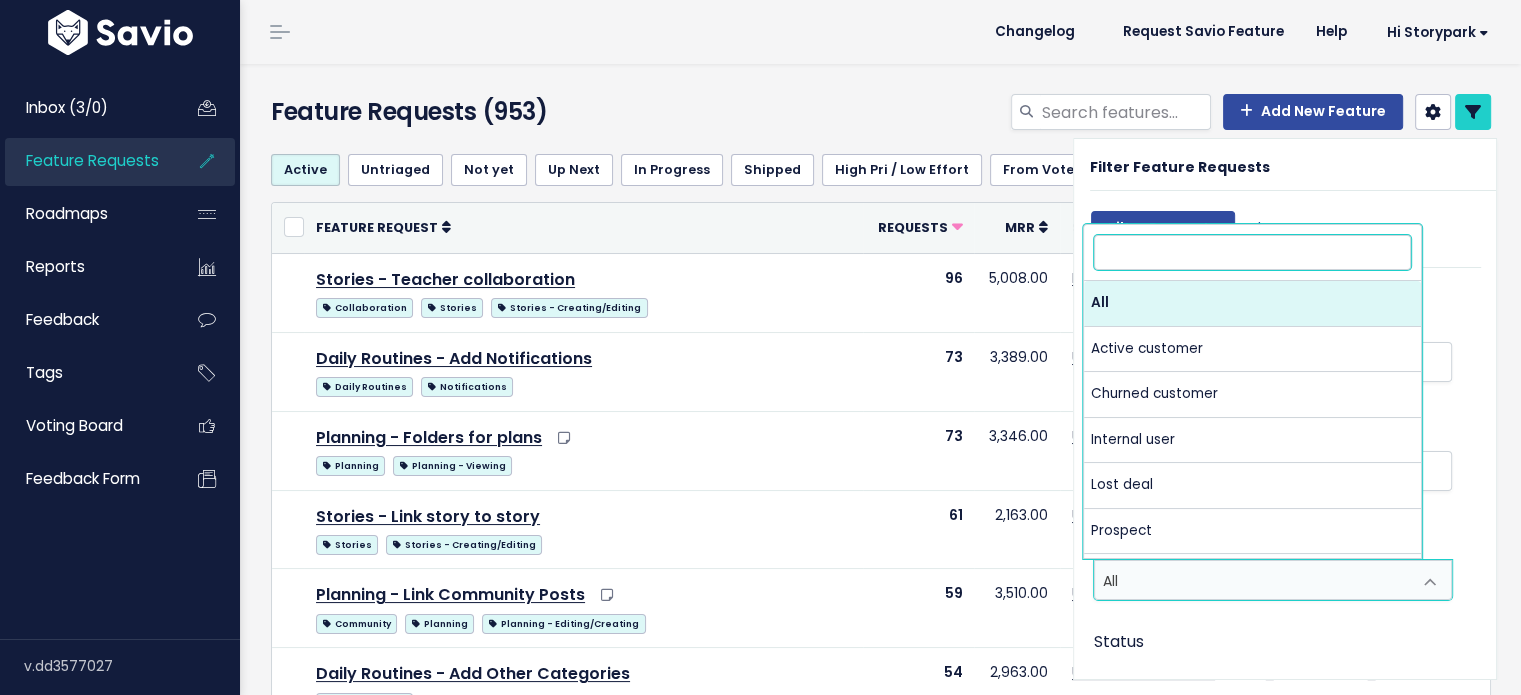 click on "All" at bounding box center (1253, 580) 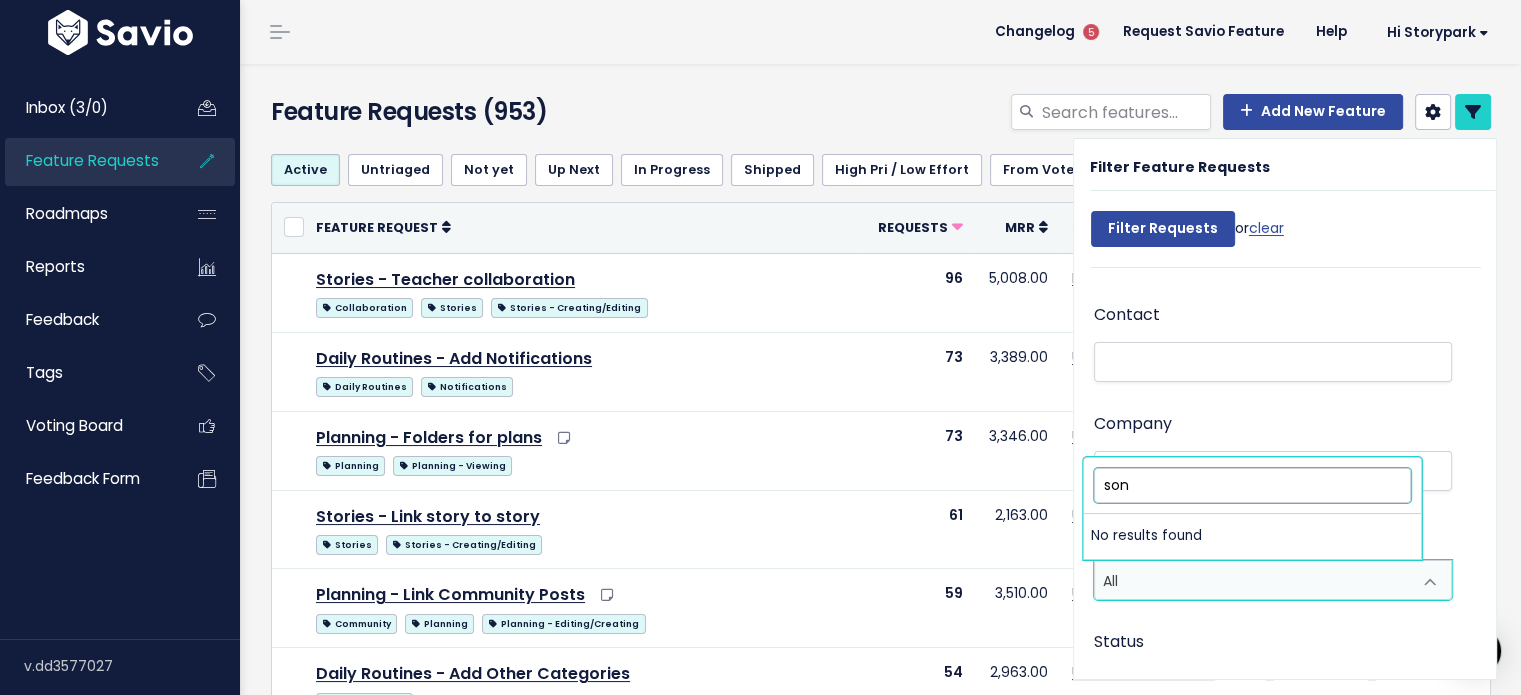 type on "son" 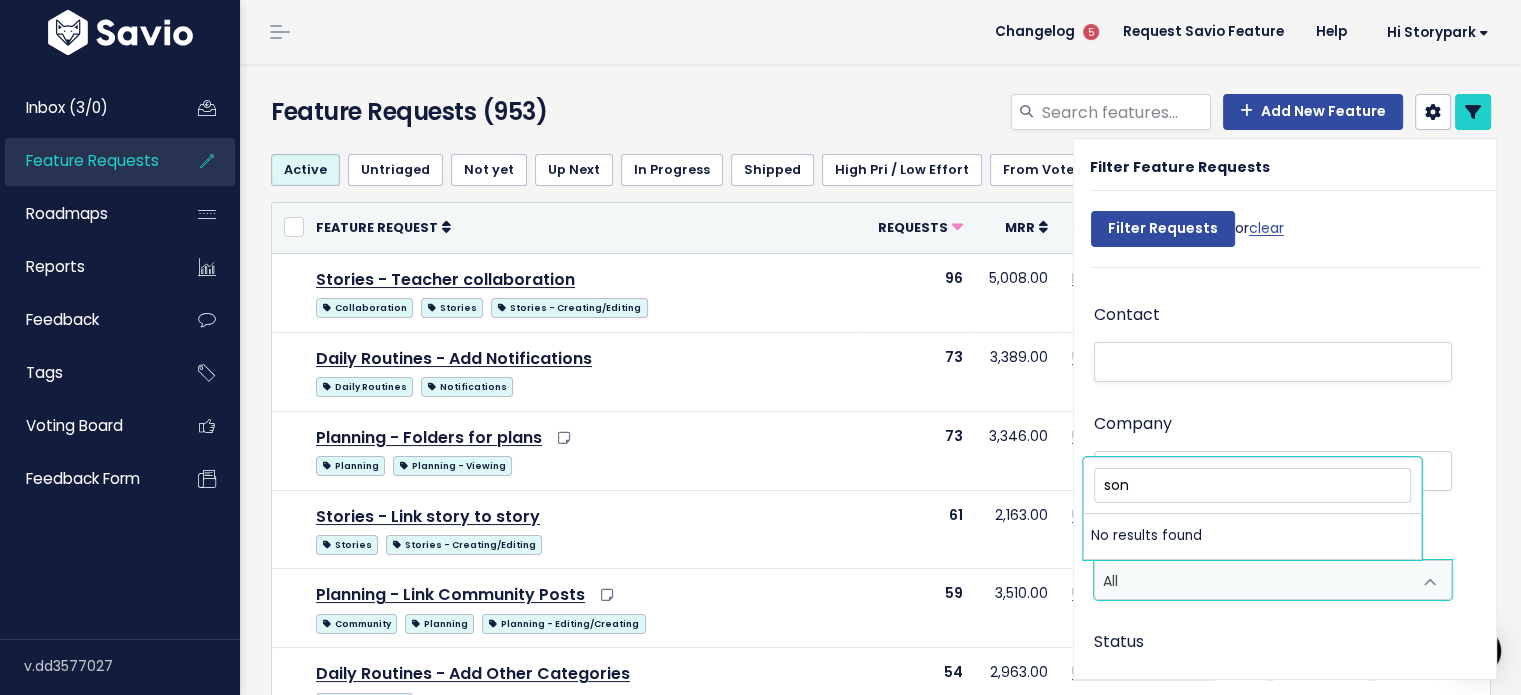 type 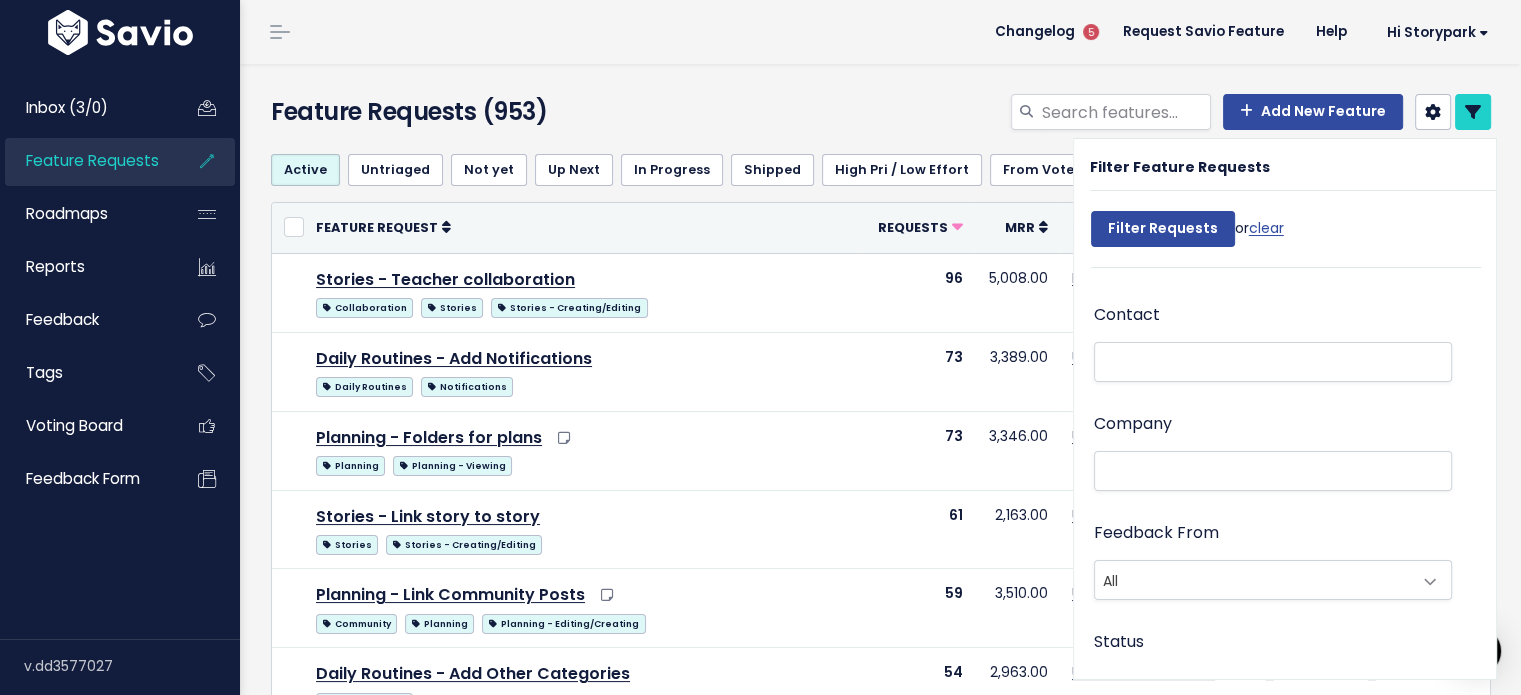 click on "Company" at bounding box center [1273, 452] 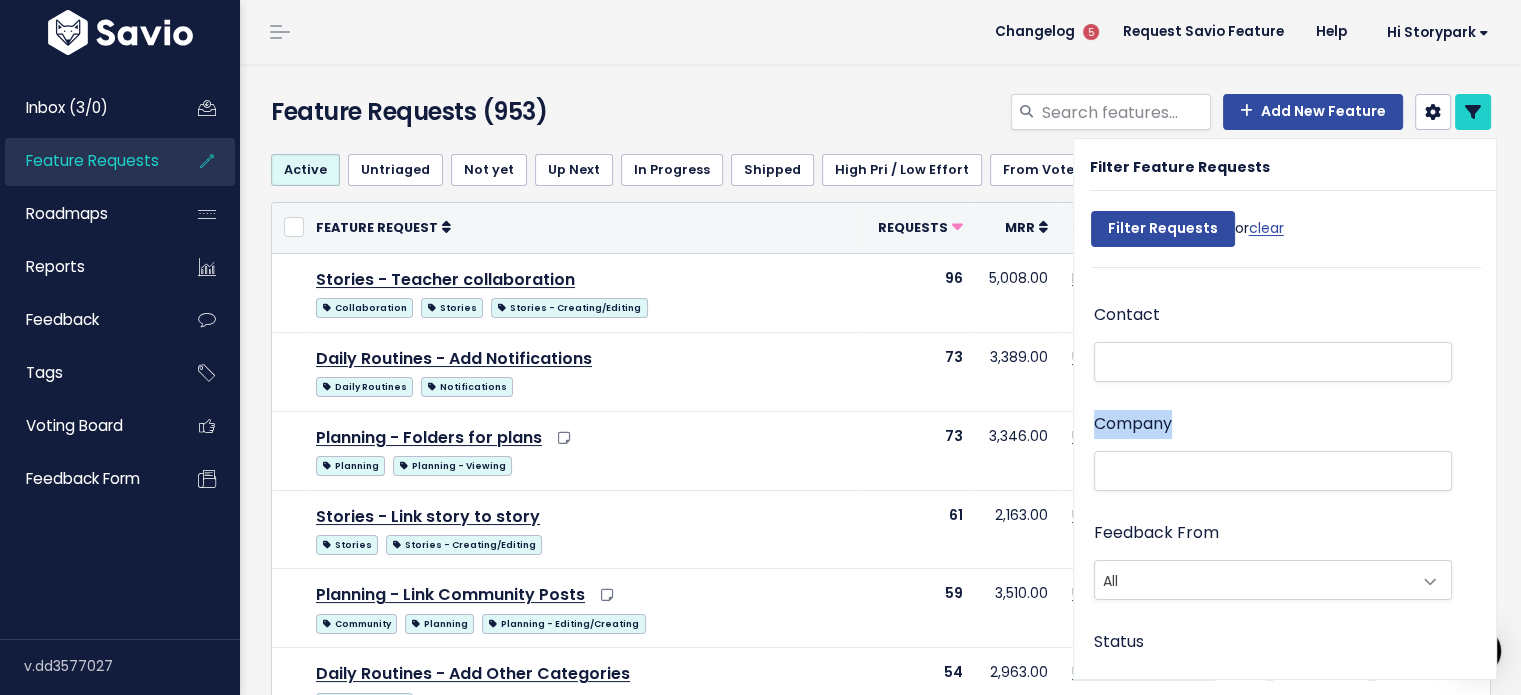 click on "Company" at bounding box center [1273, 452] 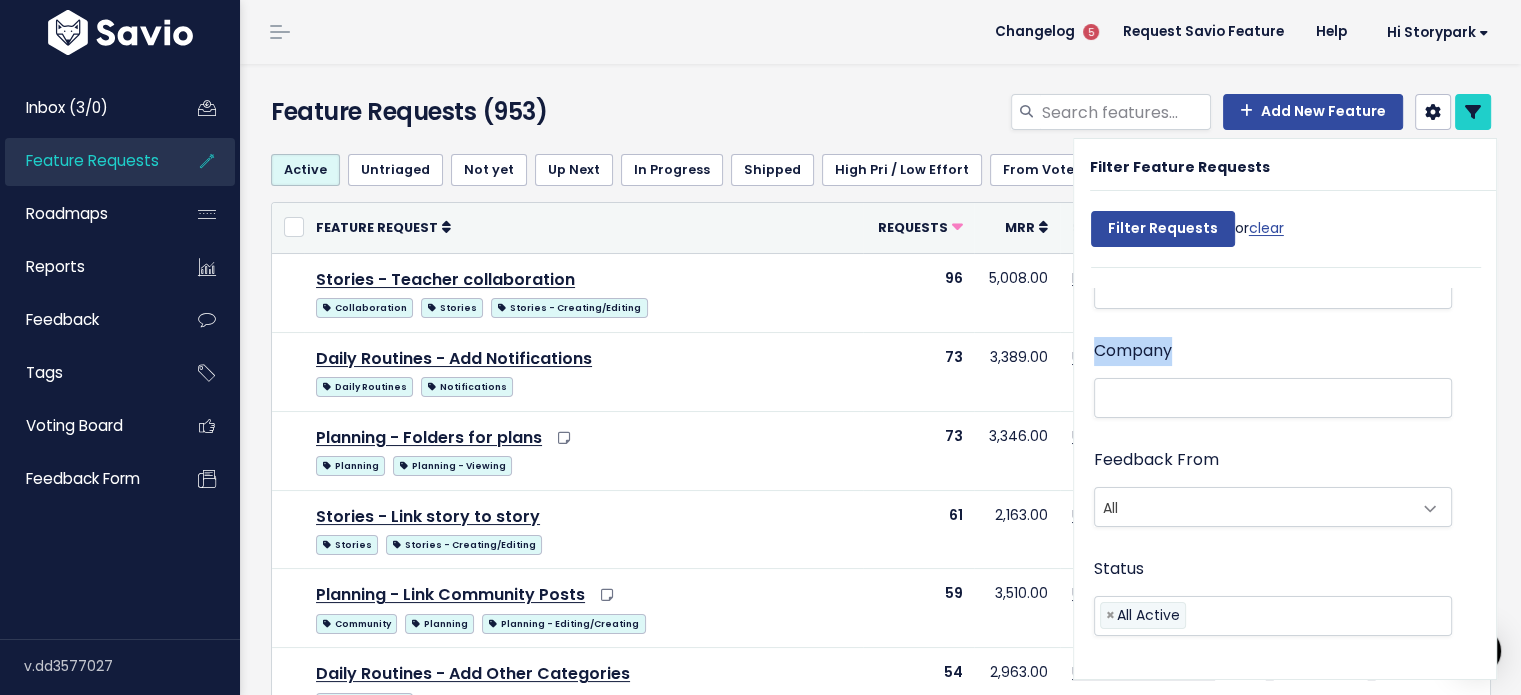 scroll, scrollTop: 175, scrollLeft: 0, axis: vertical 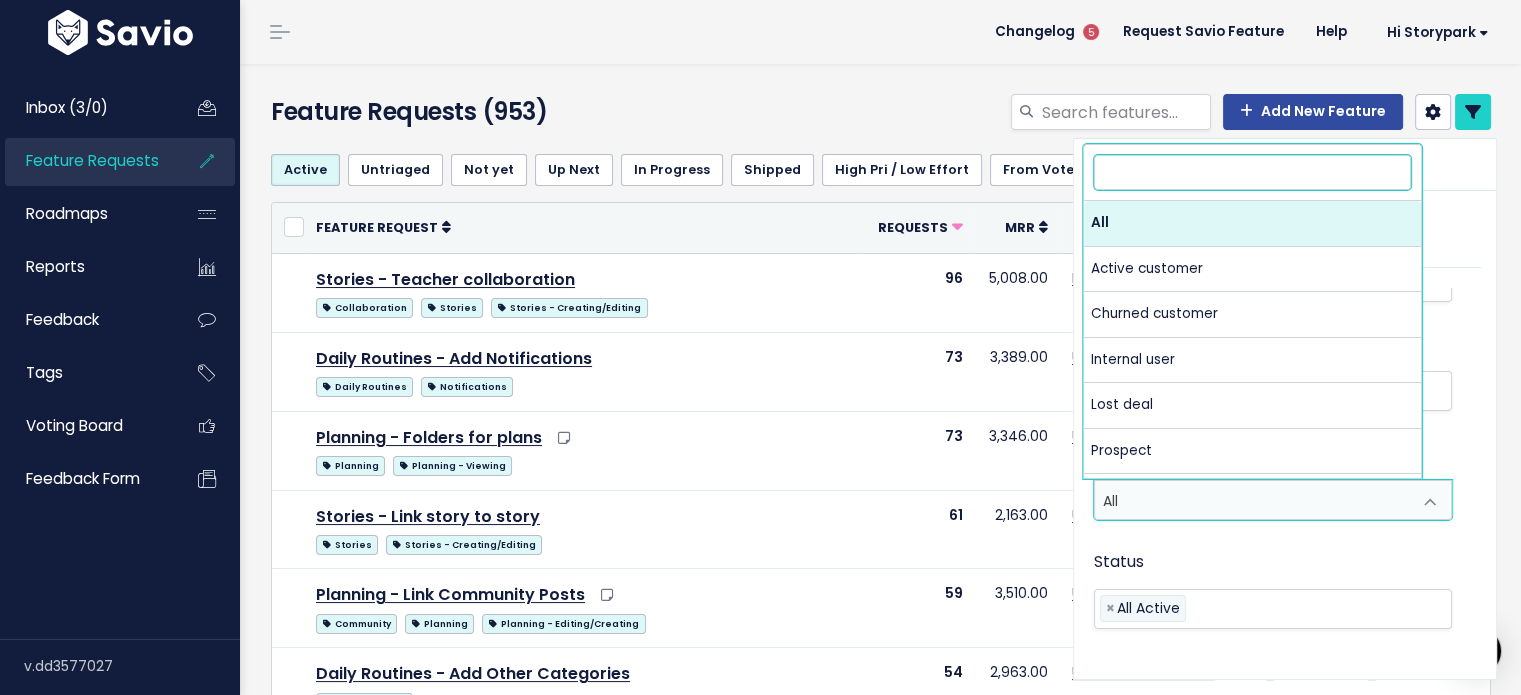 click on "All" at bounding box center [1253, 500] 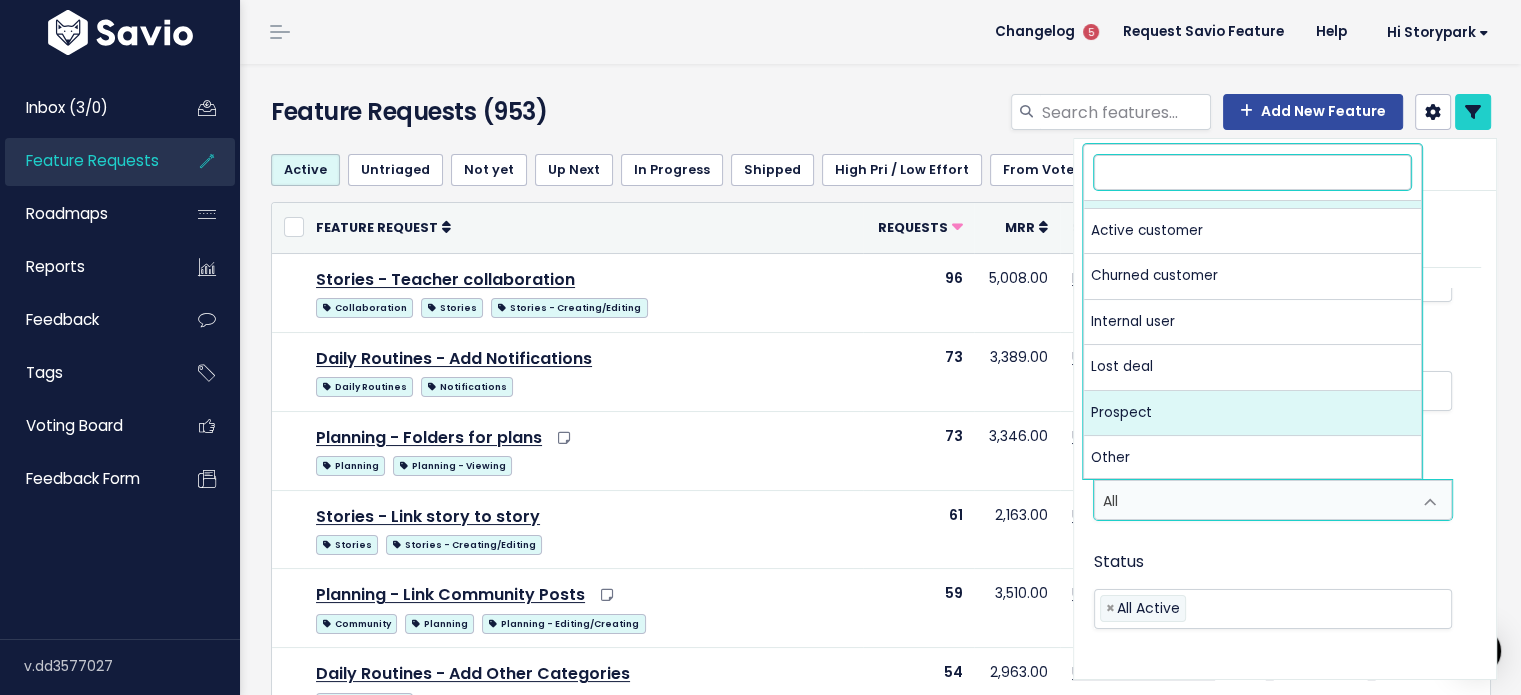 scroll, scrollTop: 0, scrollLeft: 0, axis: both 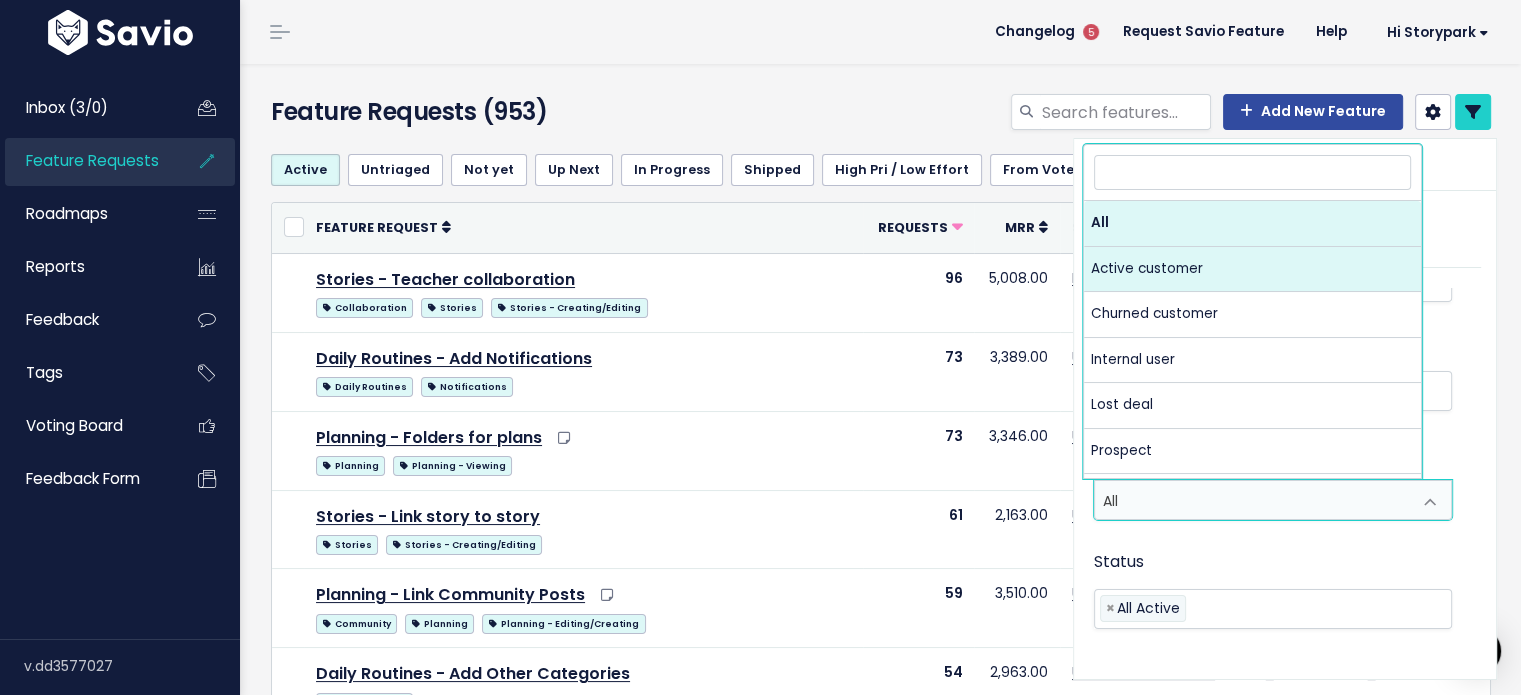 select on "ACTIVE" 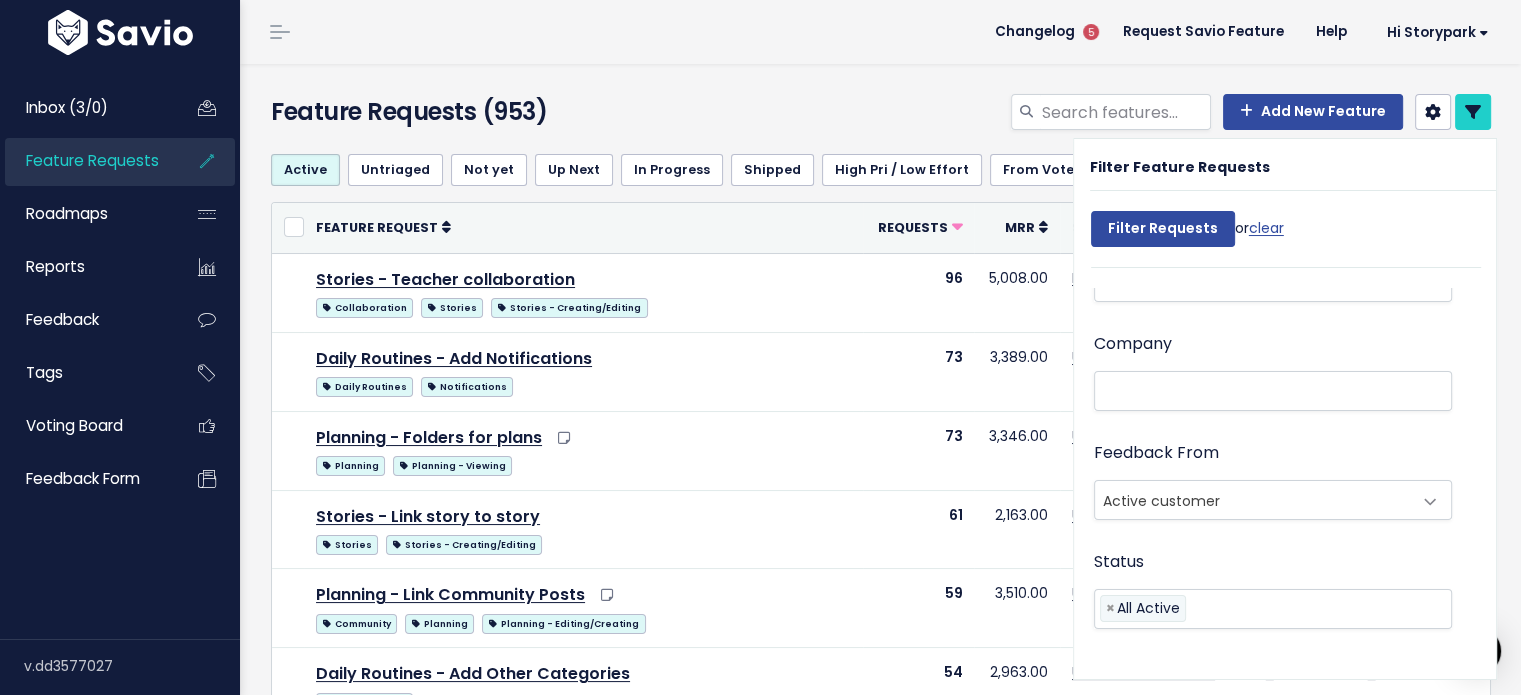 click at bounding box center [1268, 391] 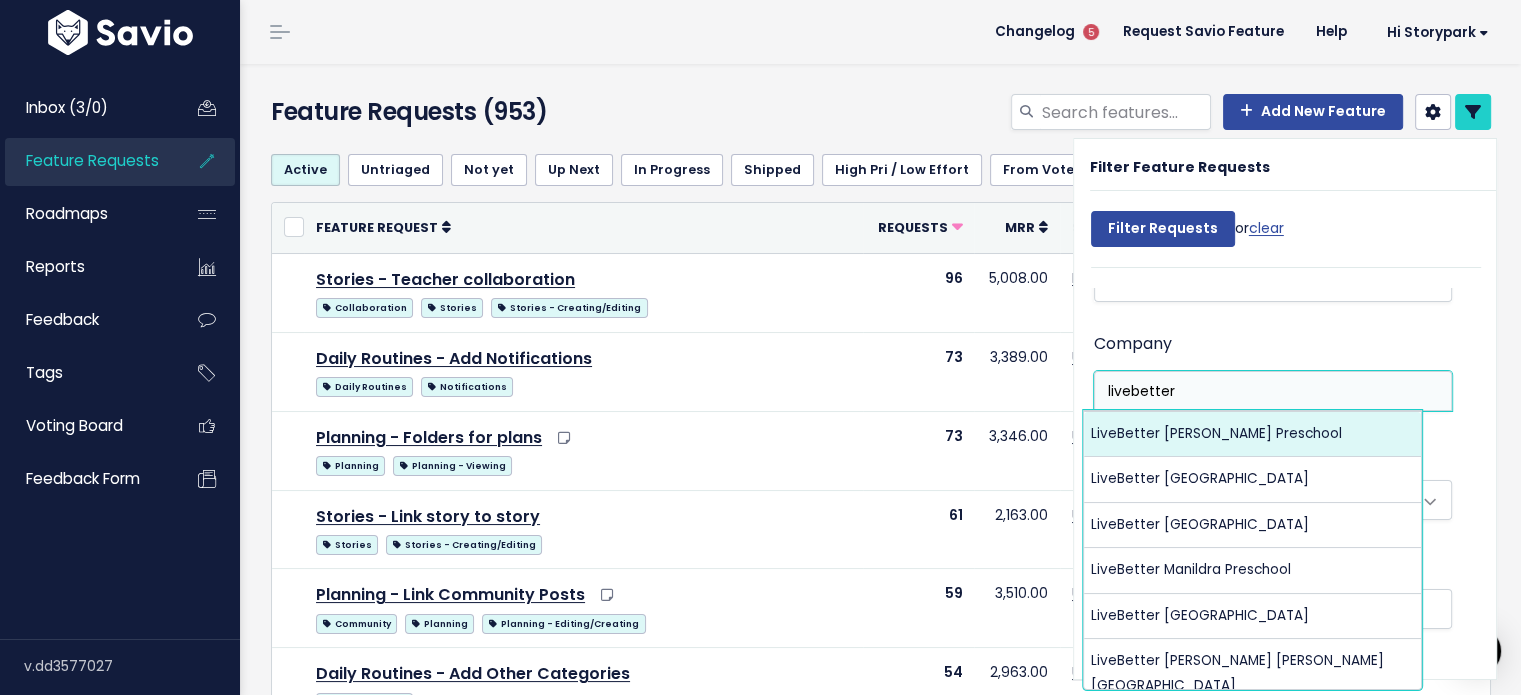 type on "livebetter" 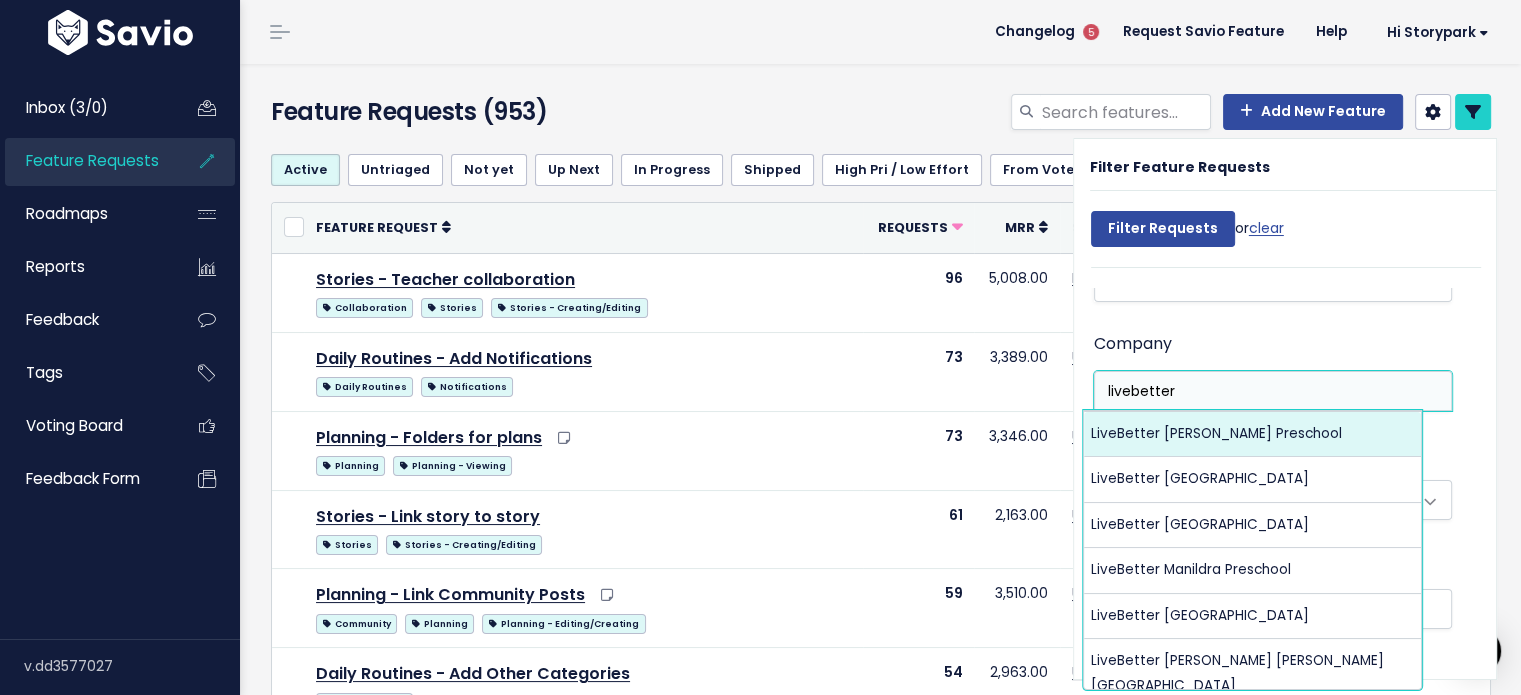 type 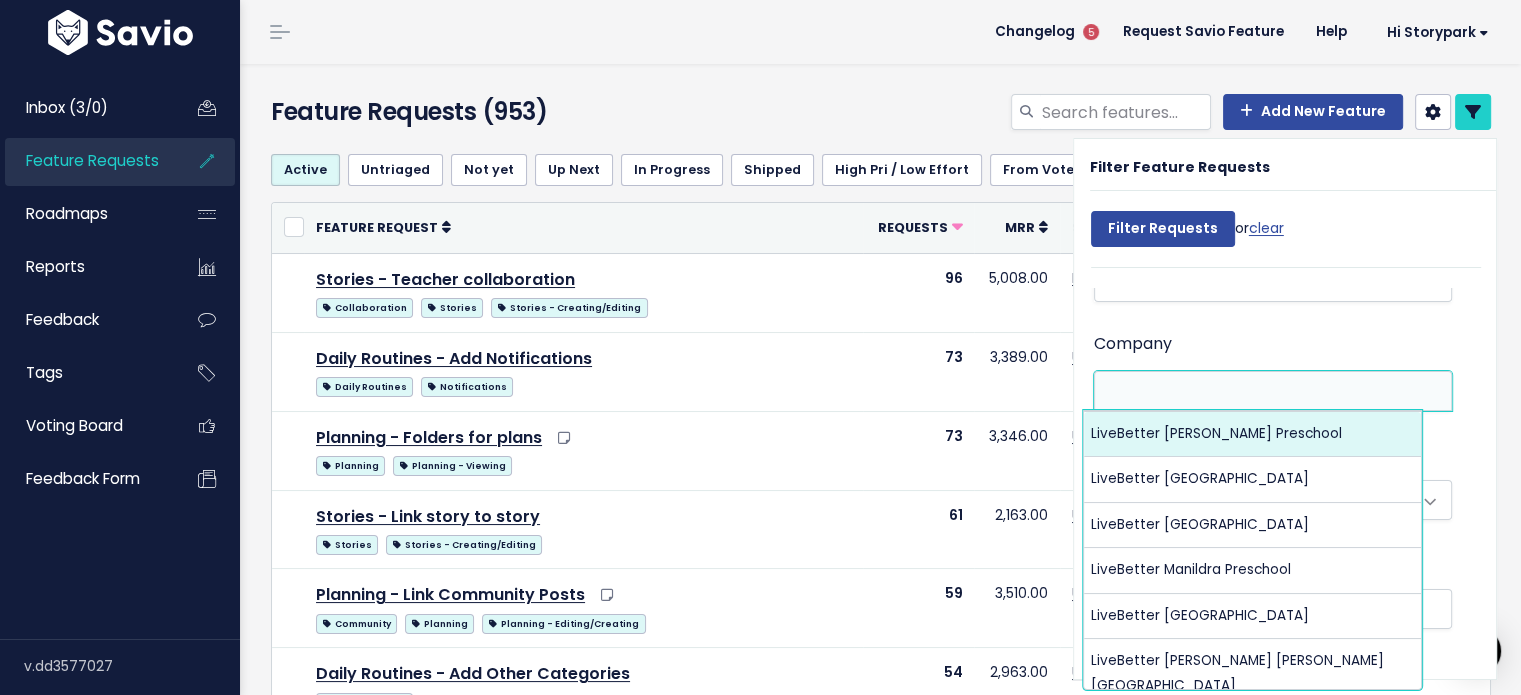 scroll, scrollTop: 0, scrollLeft: 0, axis: both 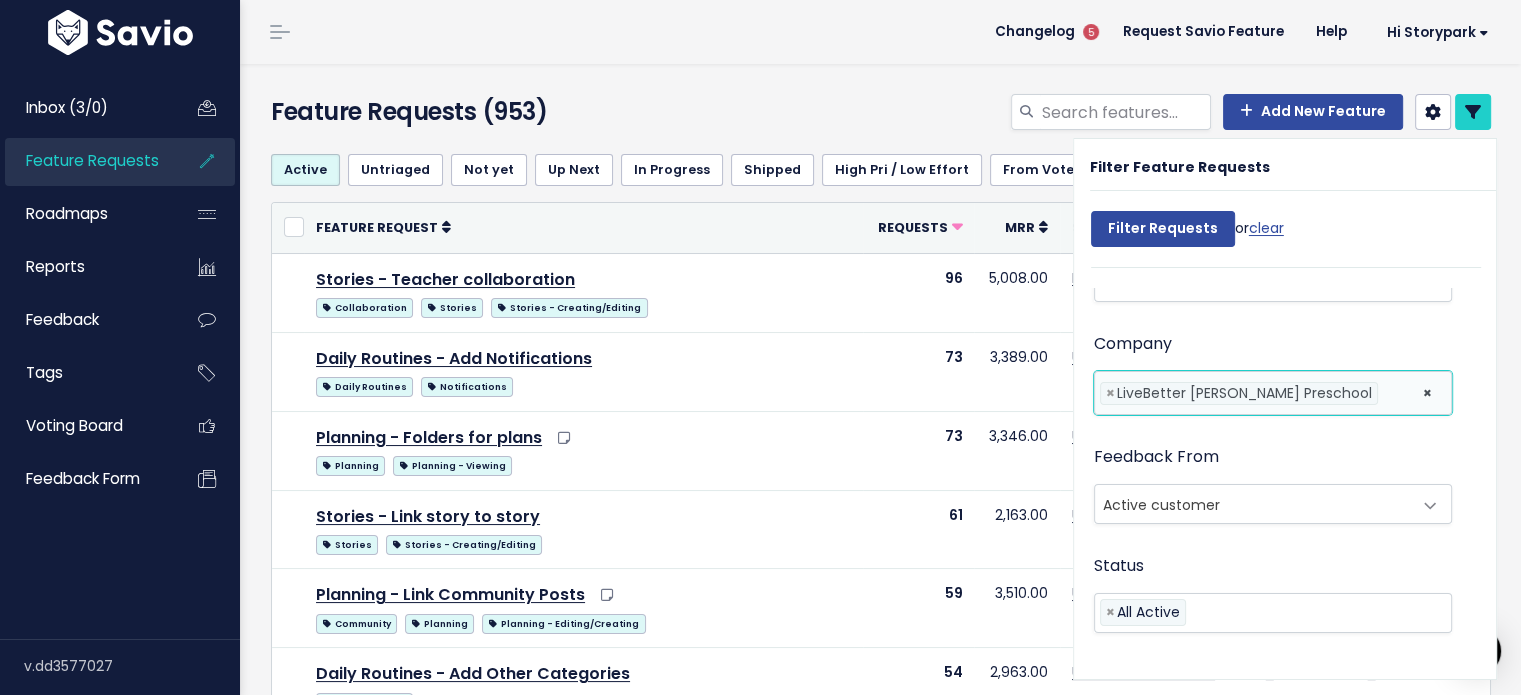 click at bounding box center (1395, 393) 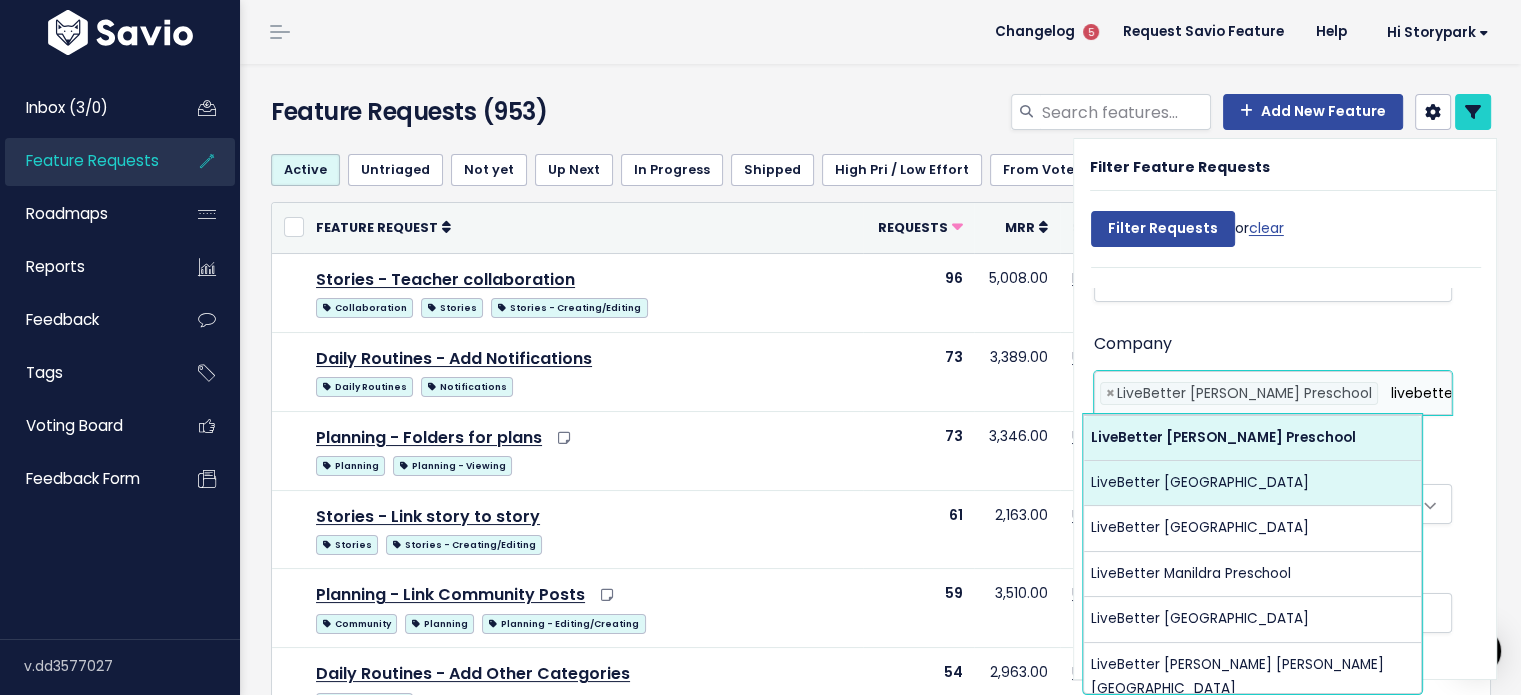 type on "livebetter" 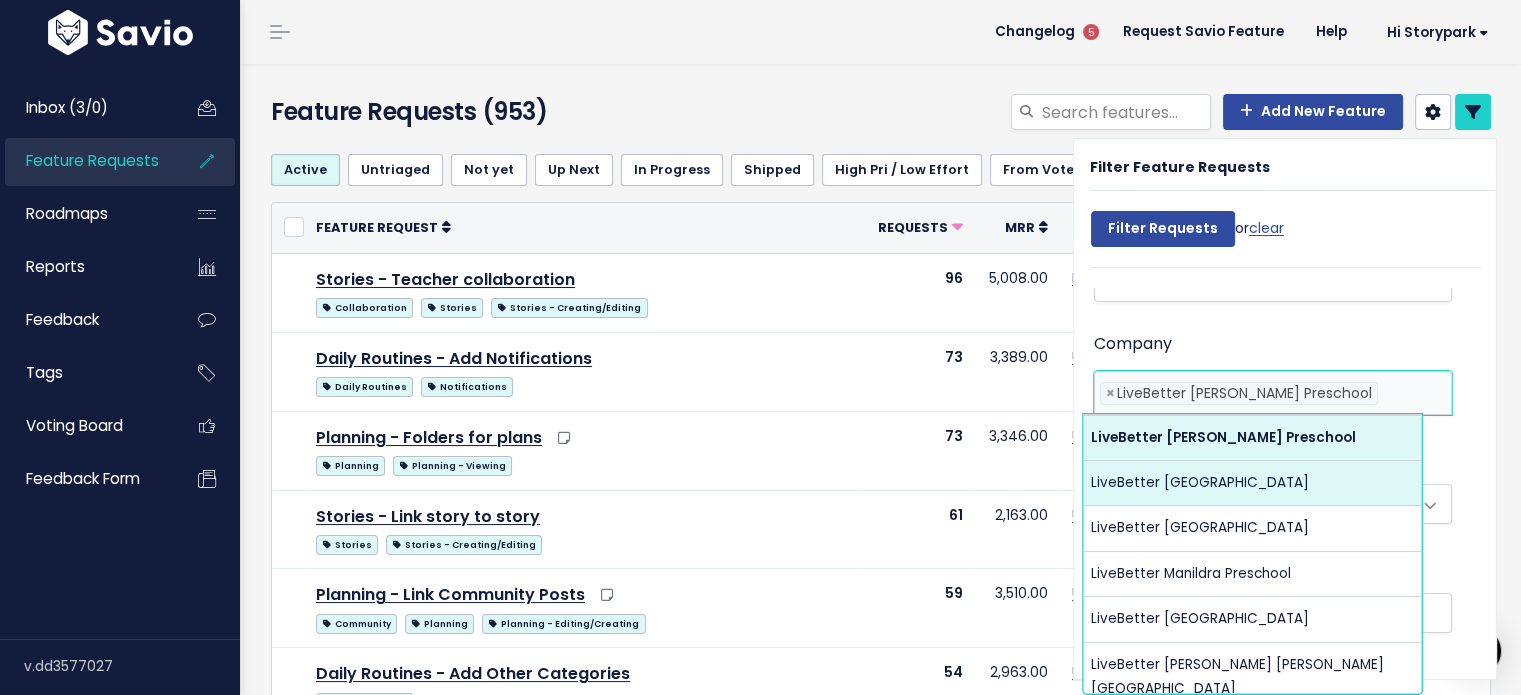 scroll, scrollTop: 0, scrollLeft: 156, axis: horizontal 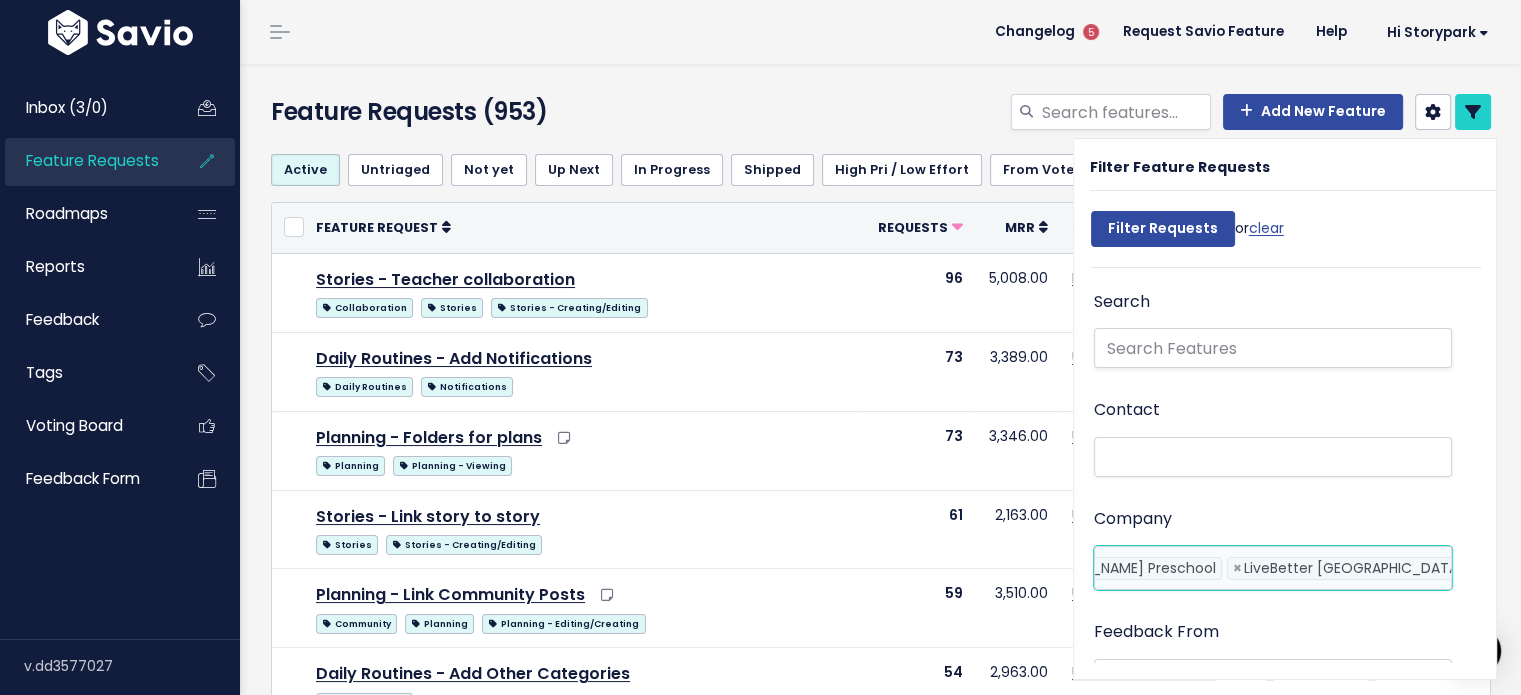 select 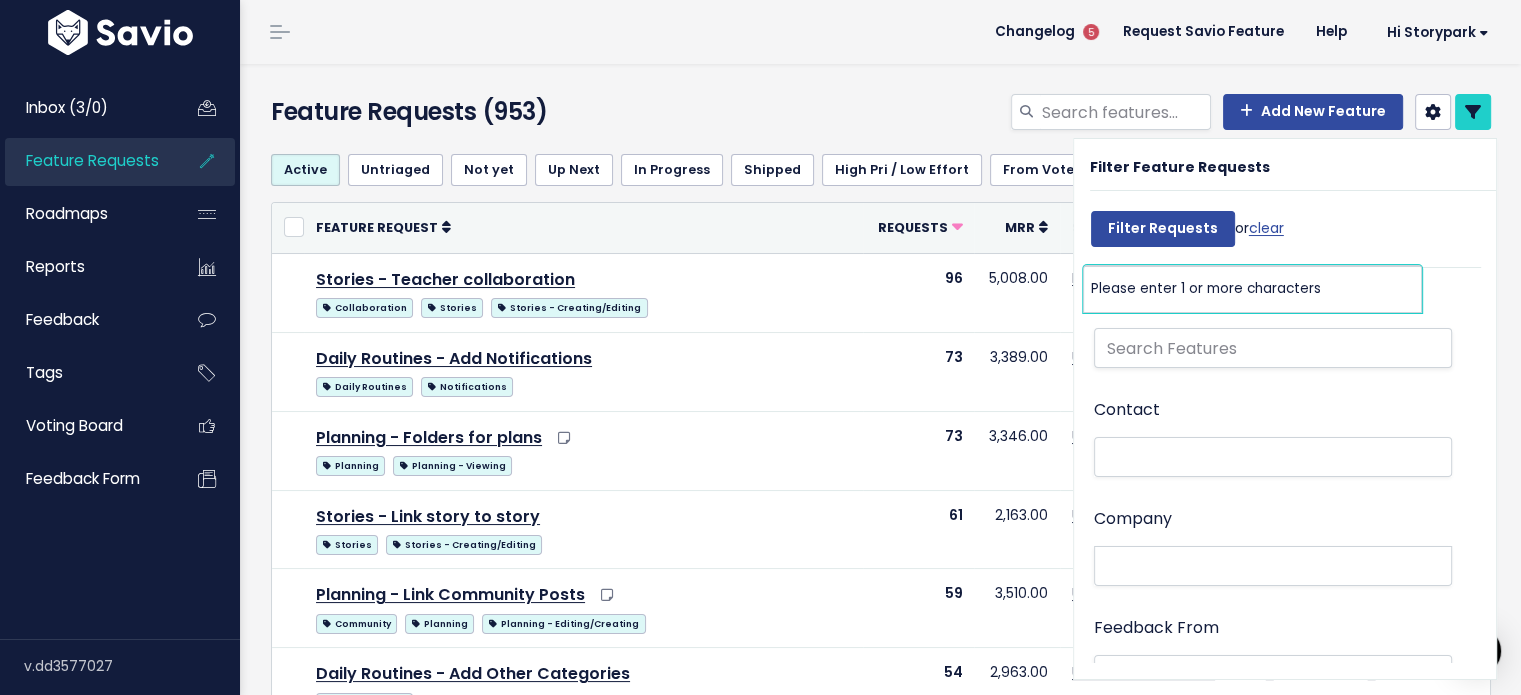 scroll, scrollTop: 0, scrollLeft: 0, axis: both 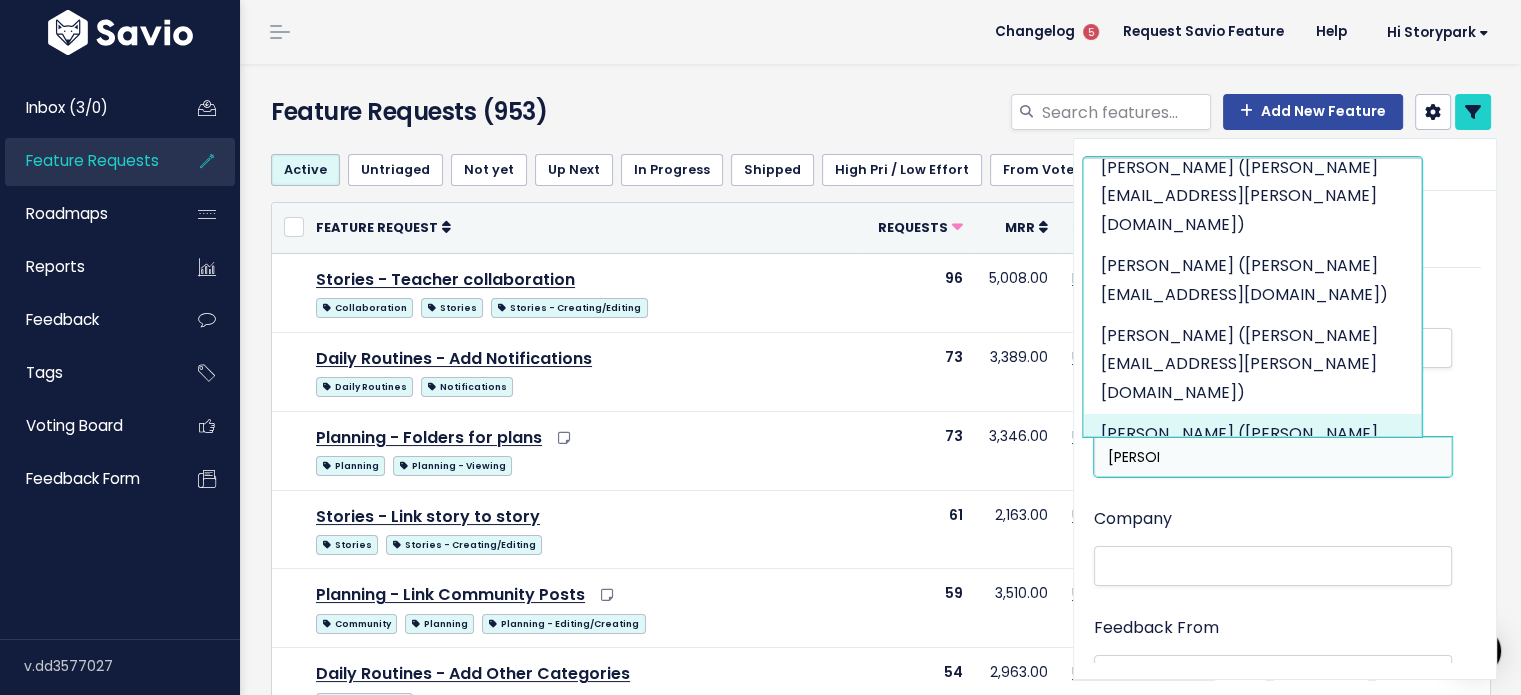 type on "sonya" 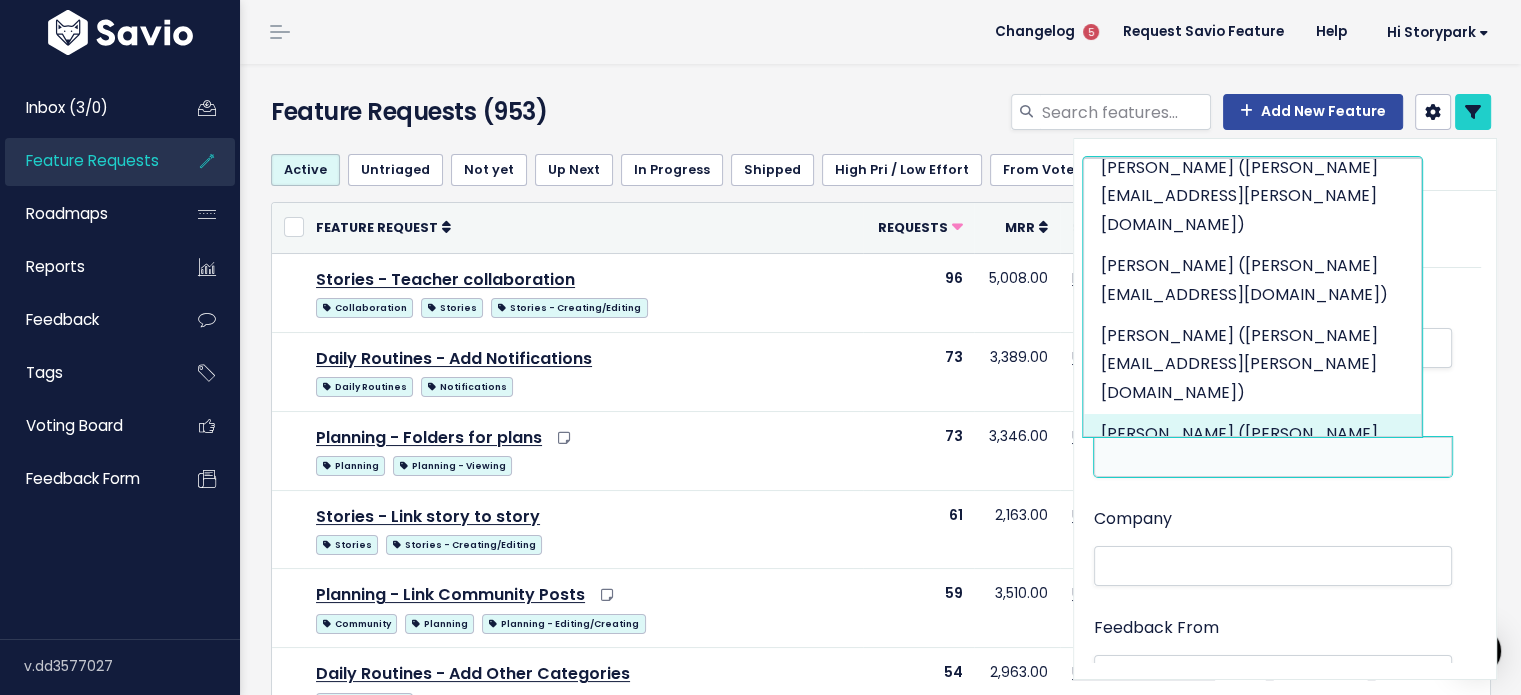 select on "1746270" 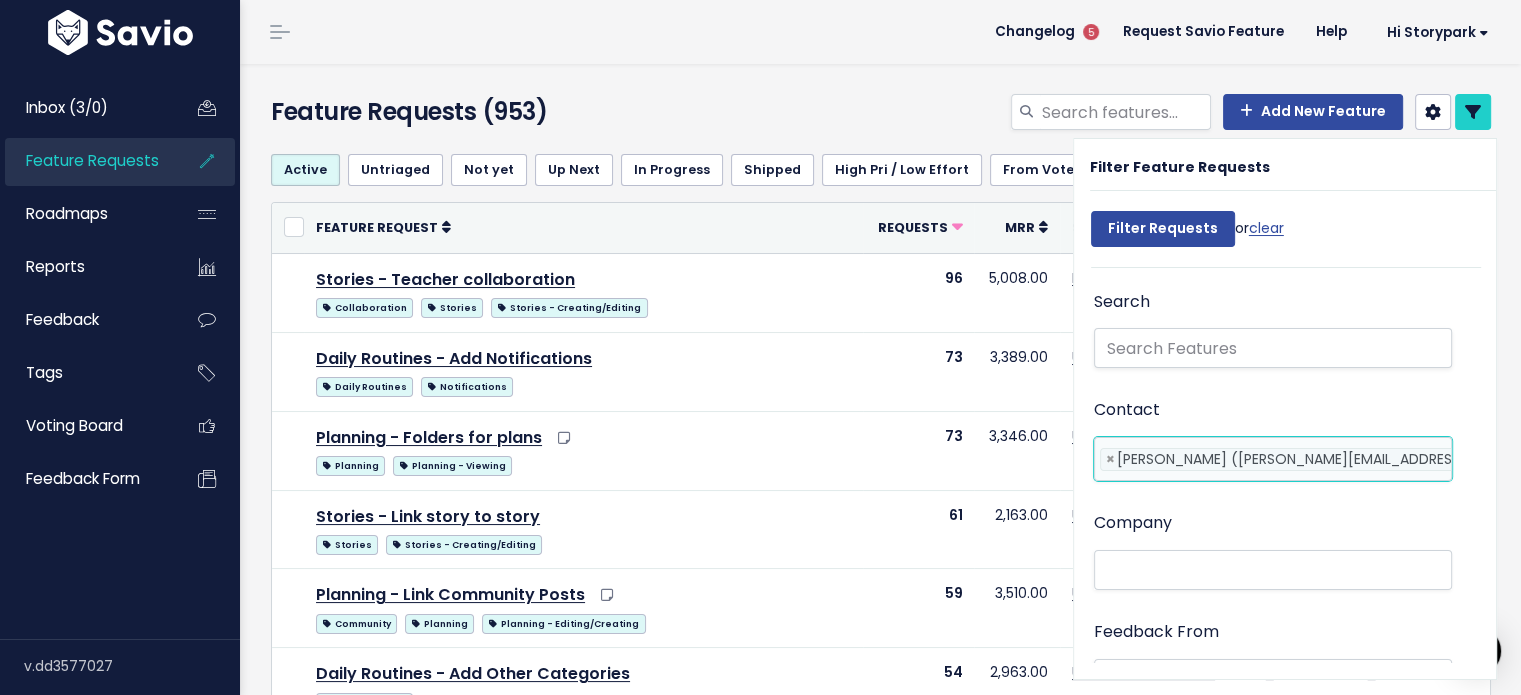 scroll, scrollTop: 0, scrollLeft: 72, axis: horizontal 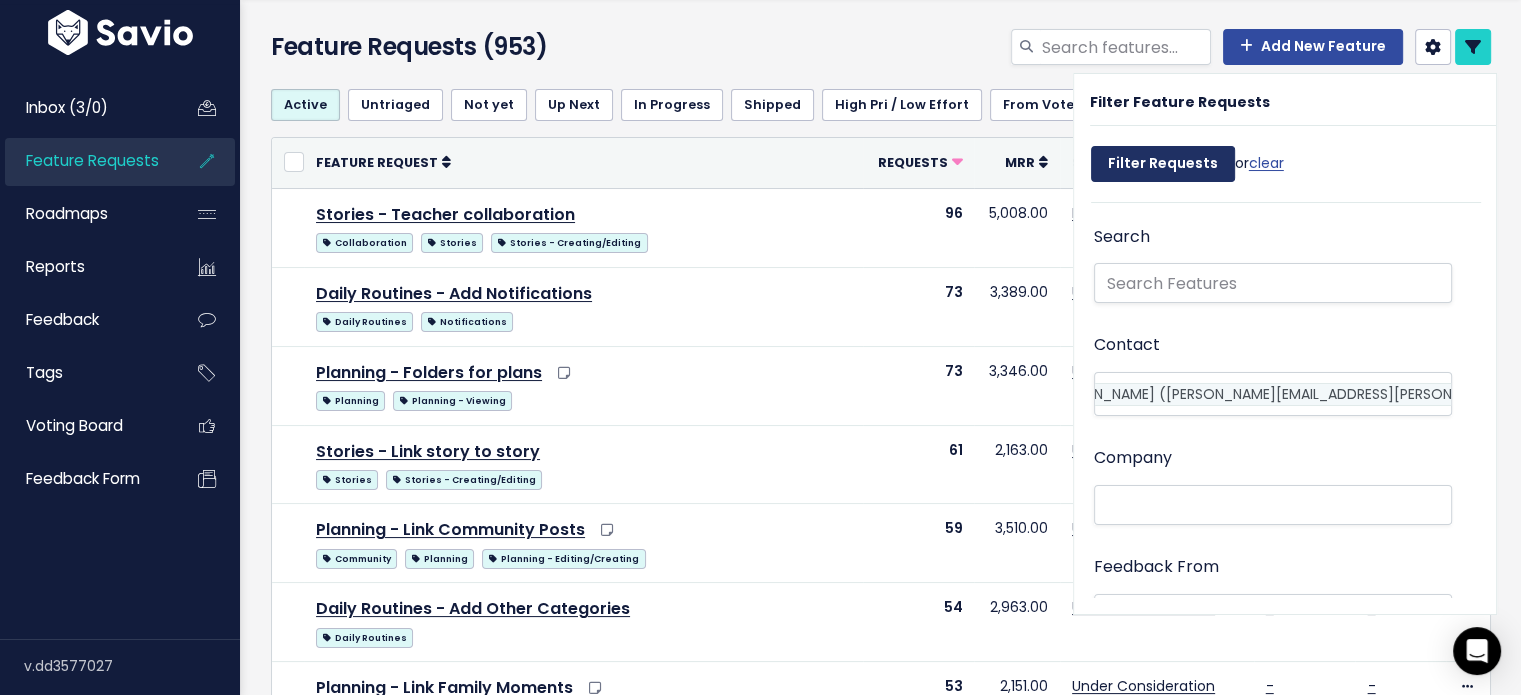 click on "Filter Requests" at bounding box center (1163, 164) 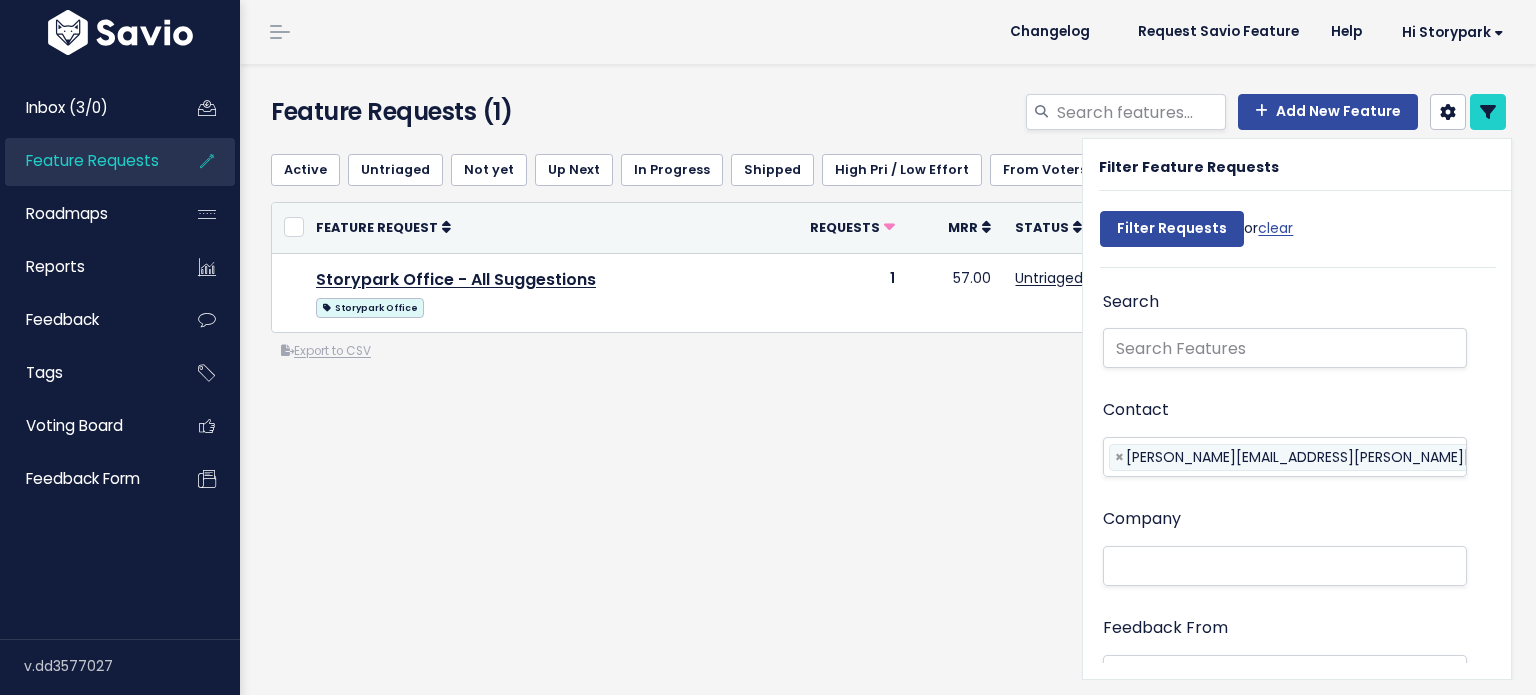 select 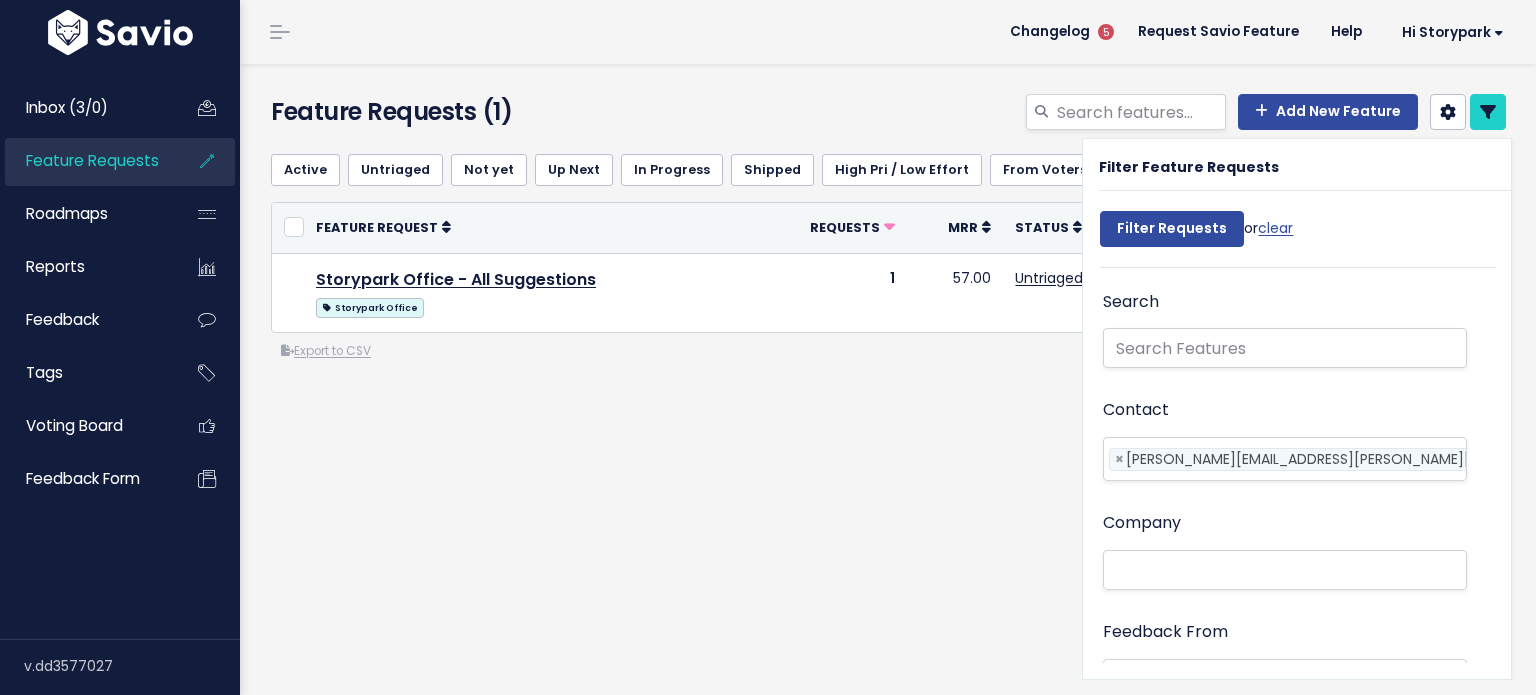 click on "Active
Untriaged
Not yet
Up Next
In Progress
Shipped
High Pri / Low Effort
From Voters
All
or
Cancel
Feature Request
Requests
MRR
Status" at bounding box center [888, 330] 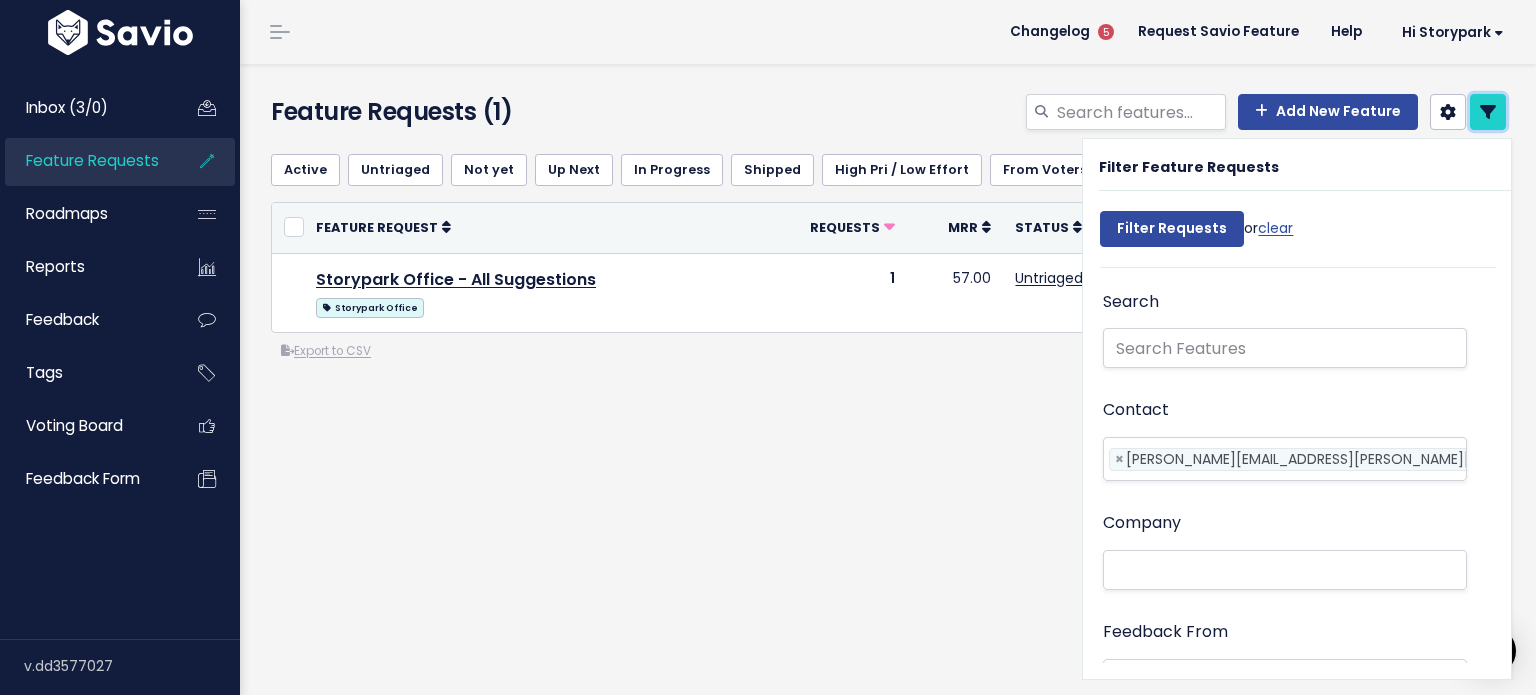 click at bounding box center (1488, 112) 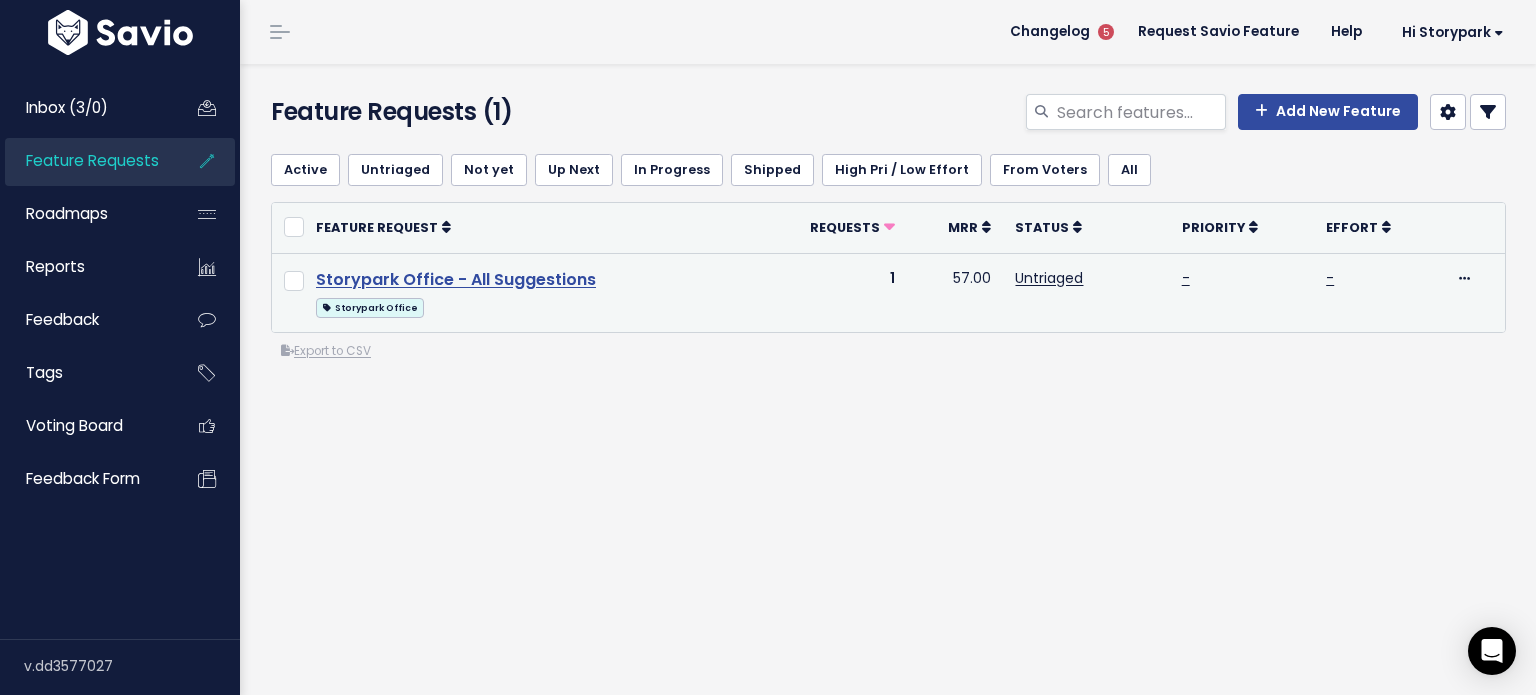 click on "Storypark Office - All Suggestions" at bounding box center (456, 279) 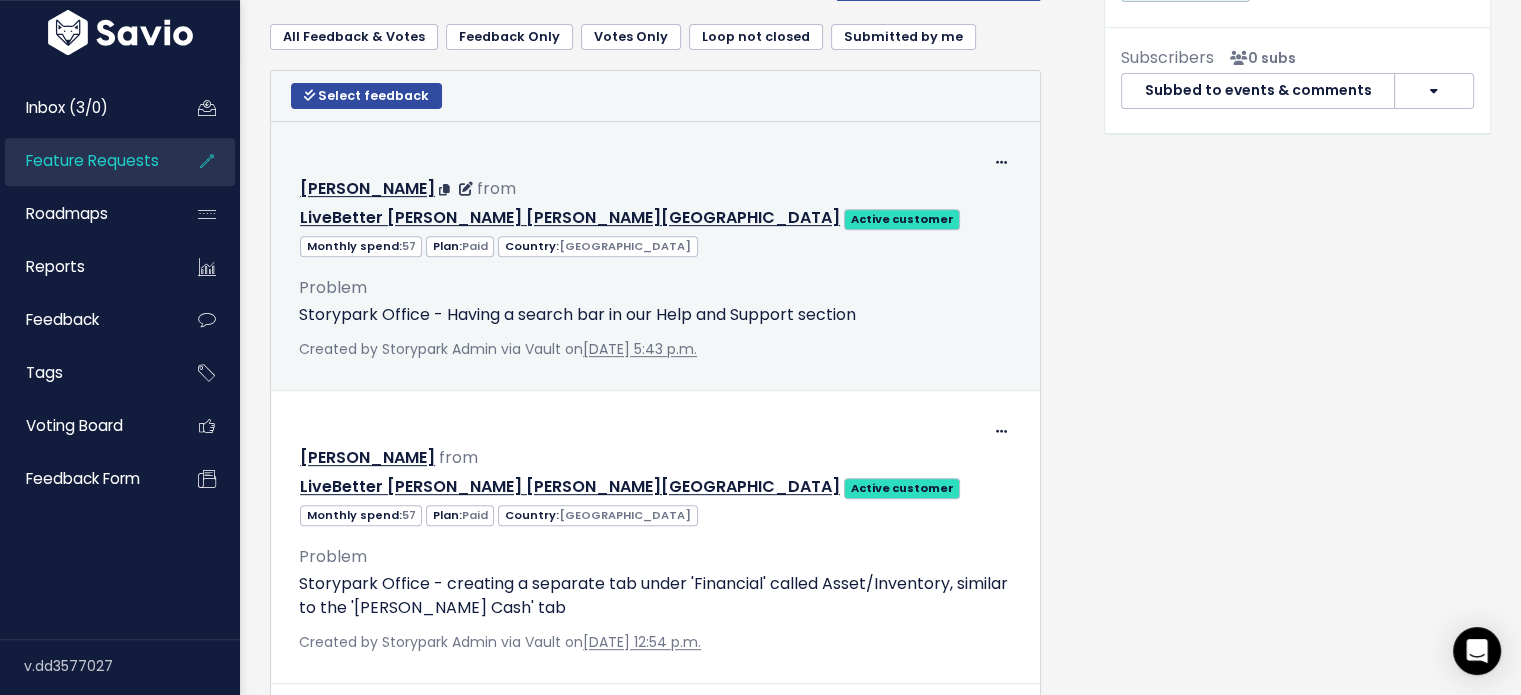 scroll, scrollTop: 828, scrollLeft: 0, axis: vertical 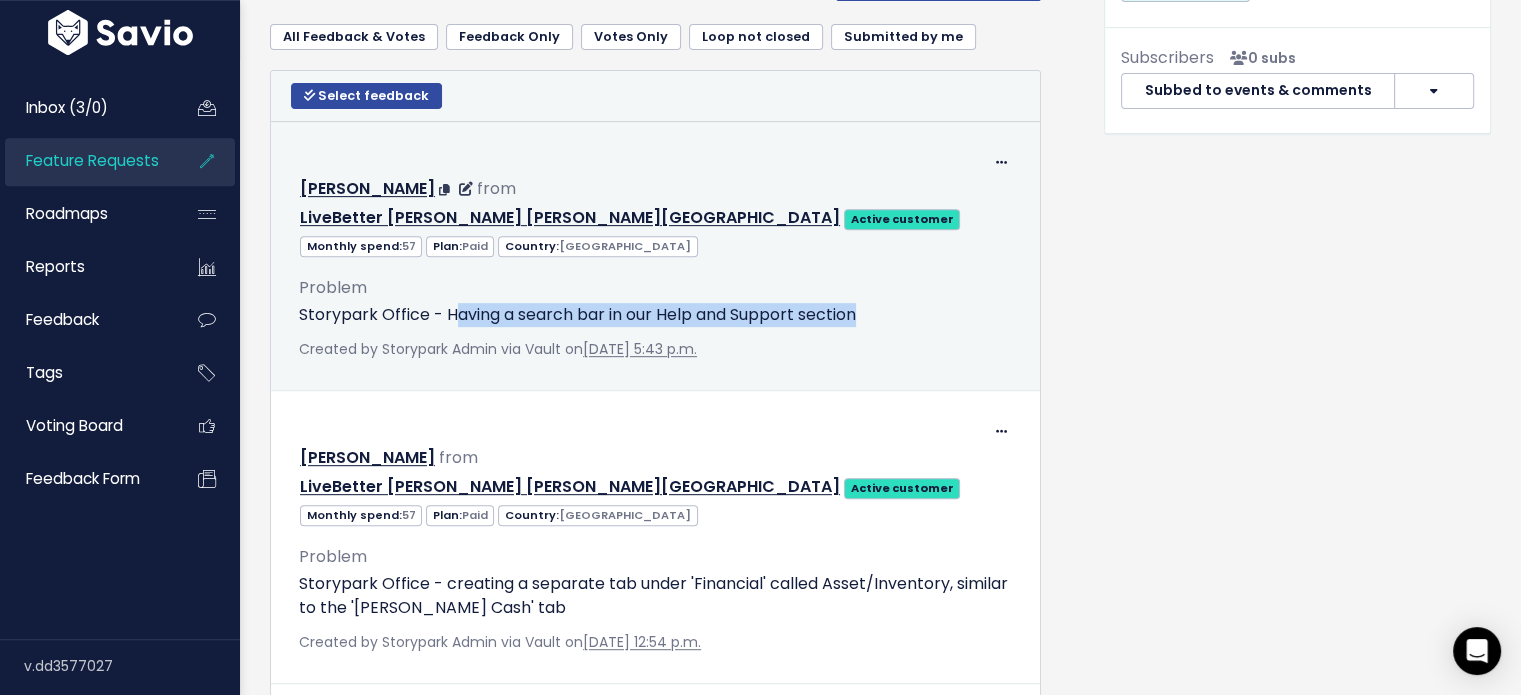drag, startPoint x: 875, startPoint y: 256, endPoint x: 451, endPoint y: 260, distance: 424.01886 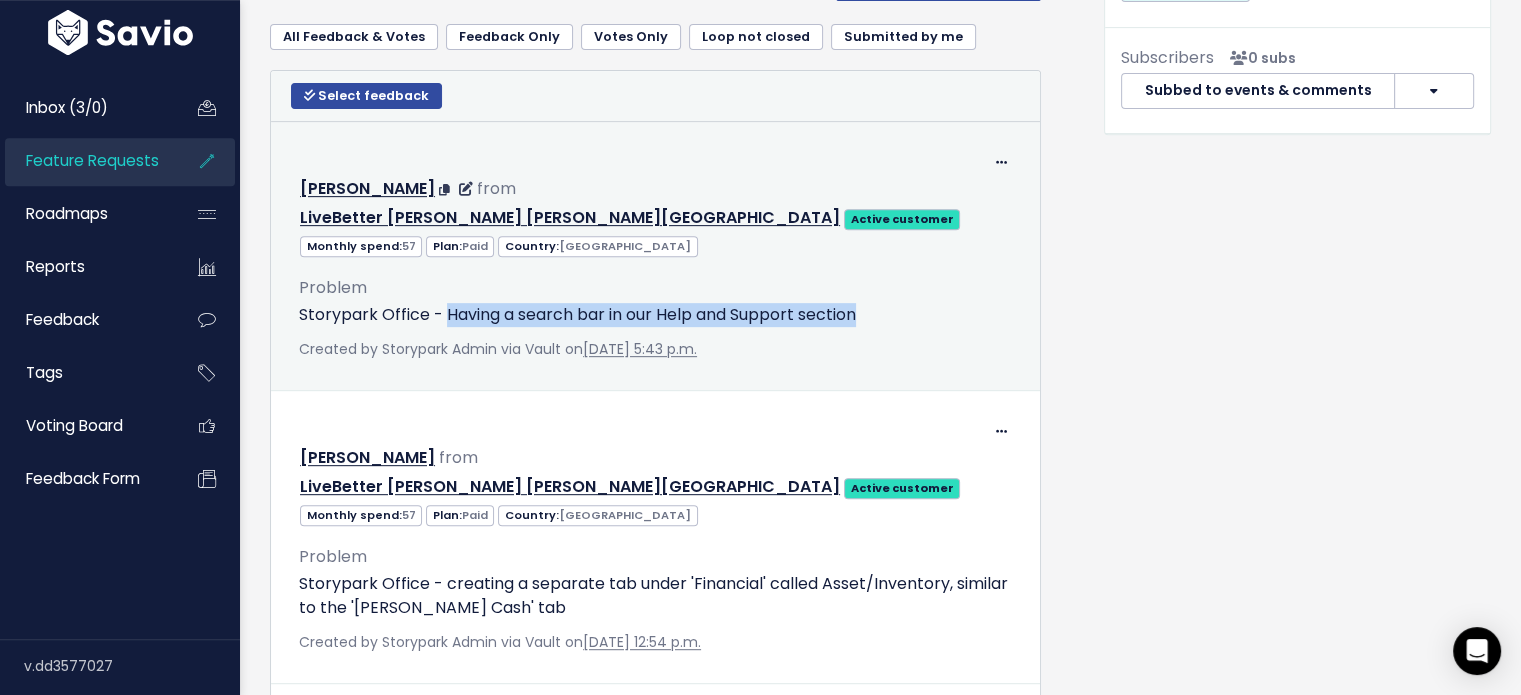 copy on "Having a search bar in our Help and Support section" 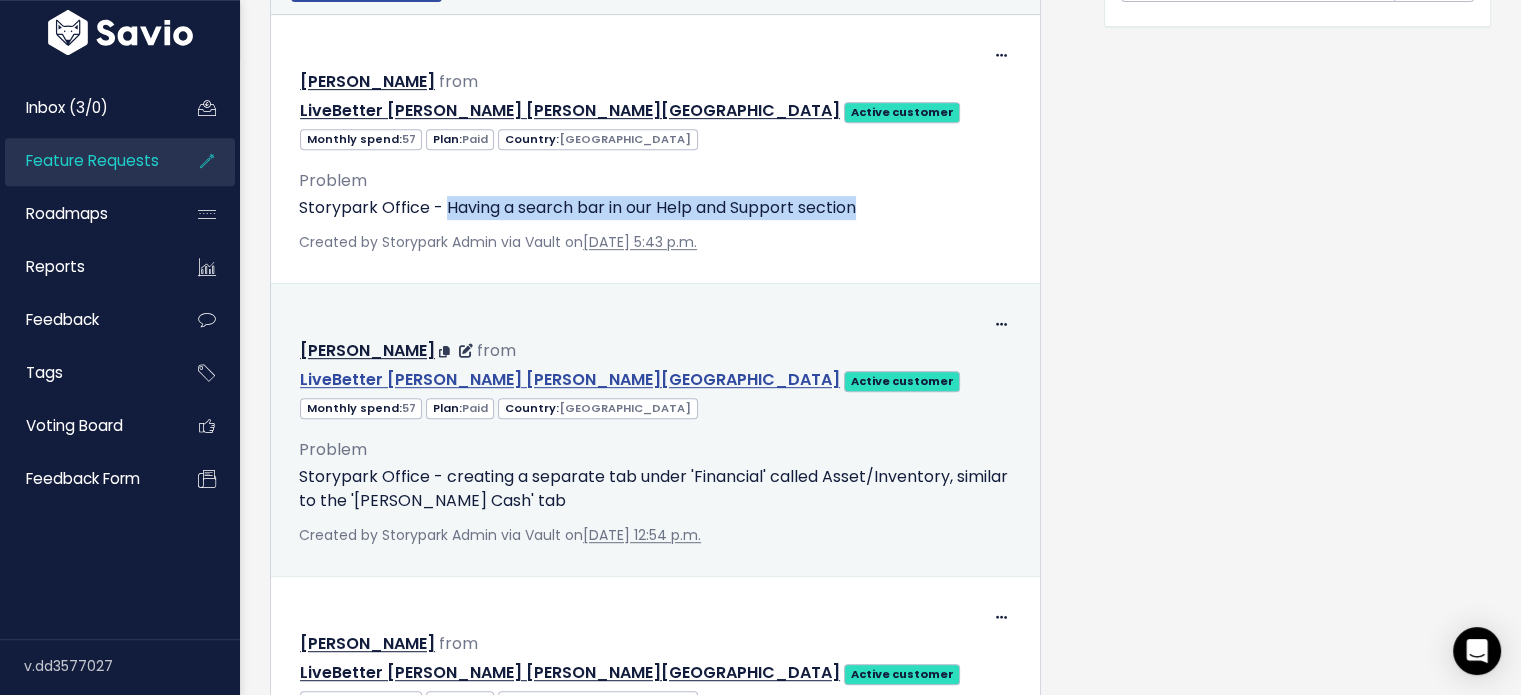 scroll, scrollTop: 944, scrollLeft: 0, axis: vertical 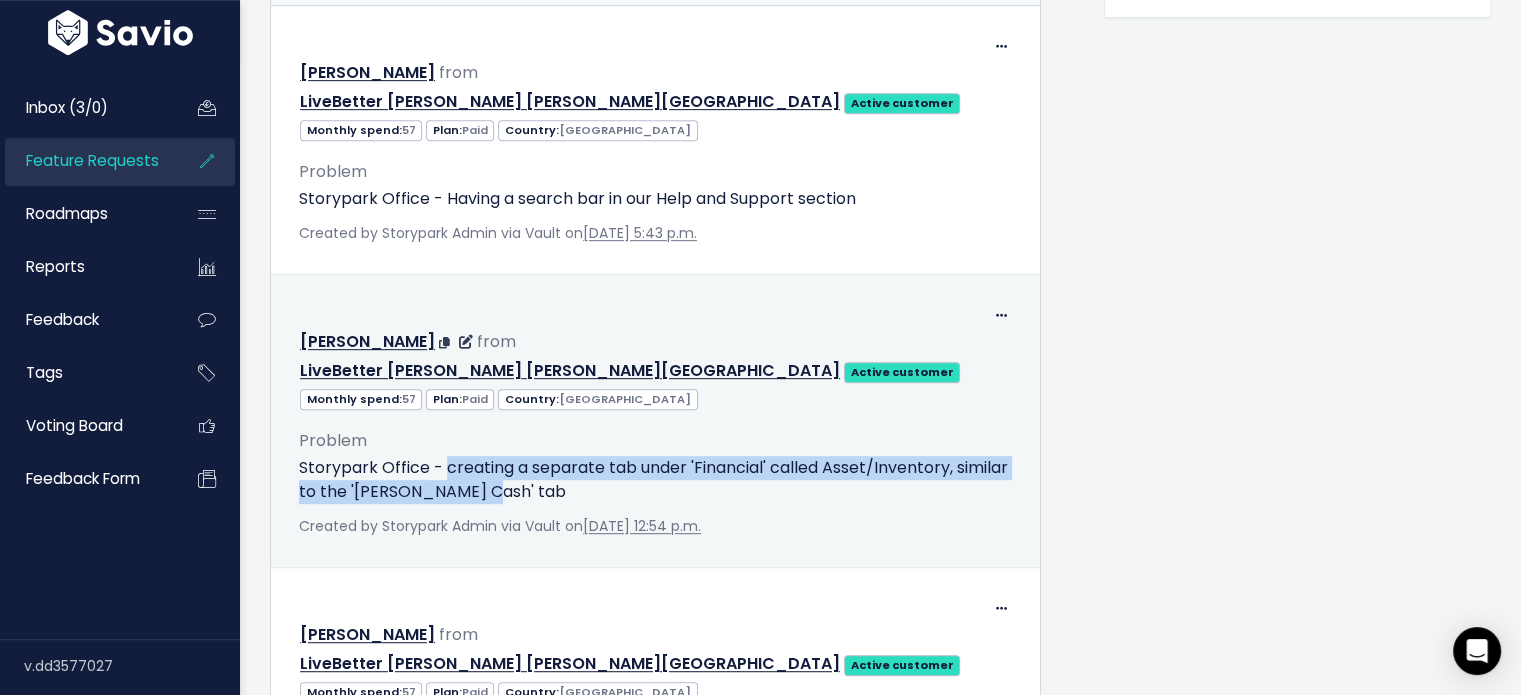 drag, startPoint x: 536, startPoint y: 383, endPoint x: 441, endPoint y: 356, distance: 98.762344 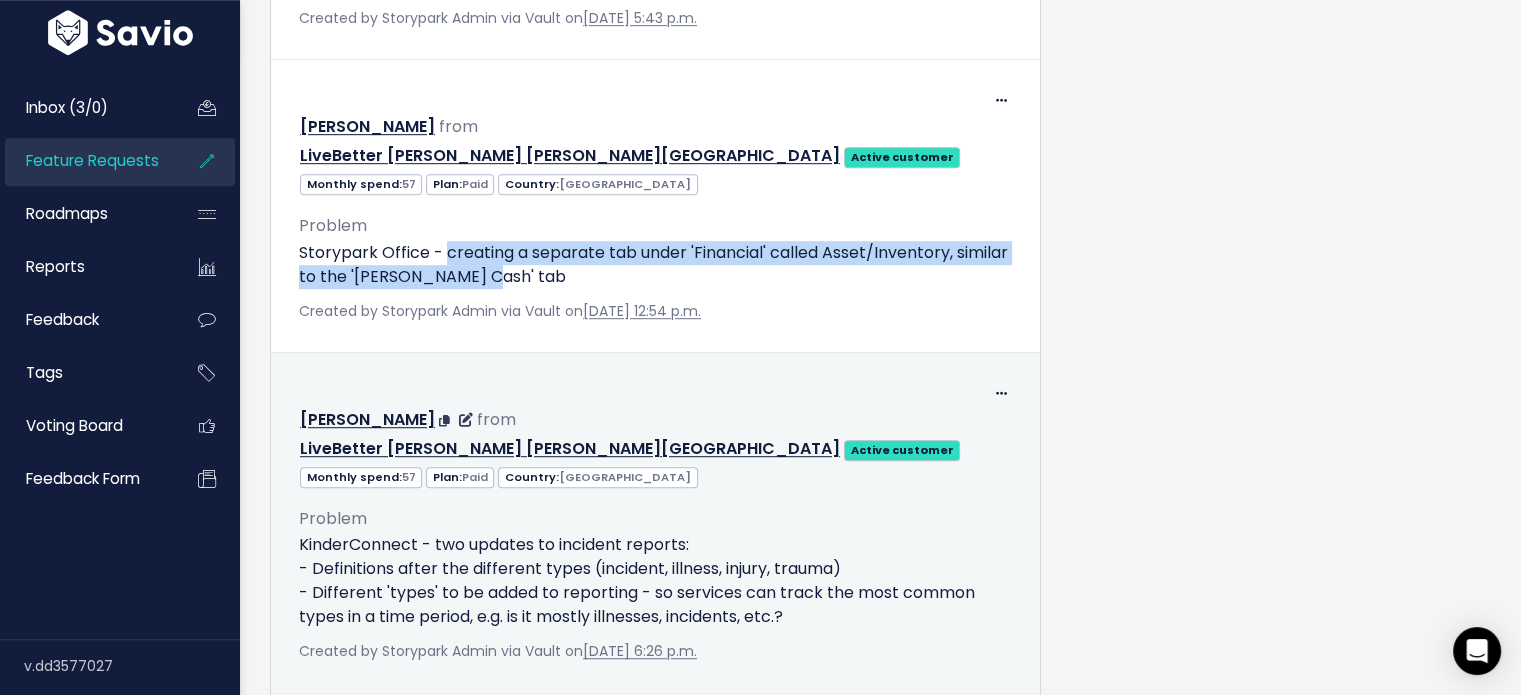 scroll, scrollTop: 1224, scrollLeft: 0, axis: vertical 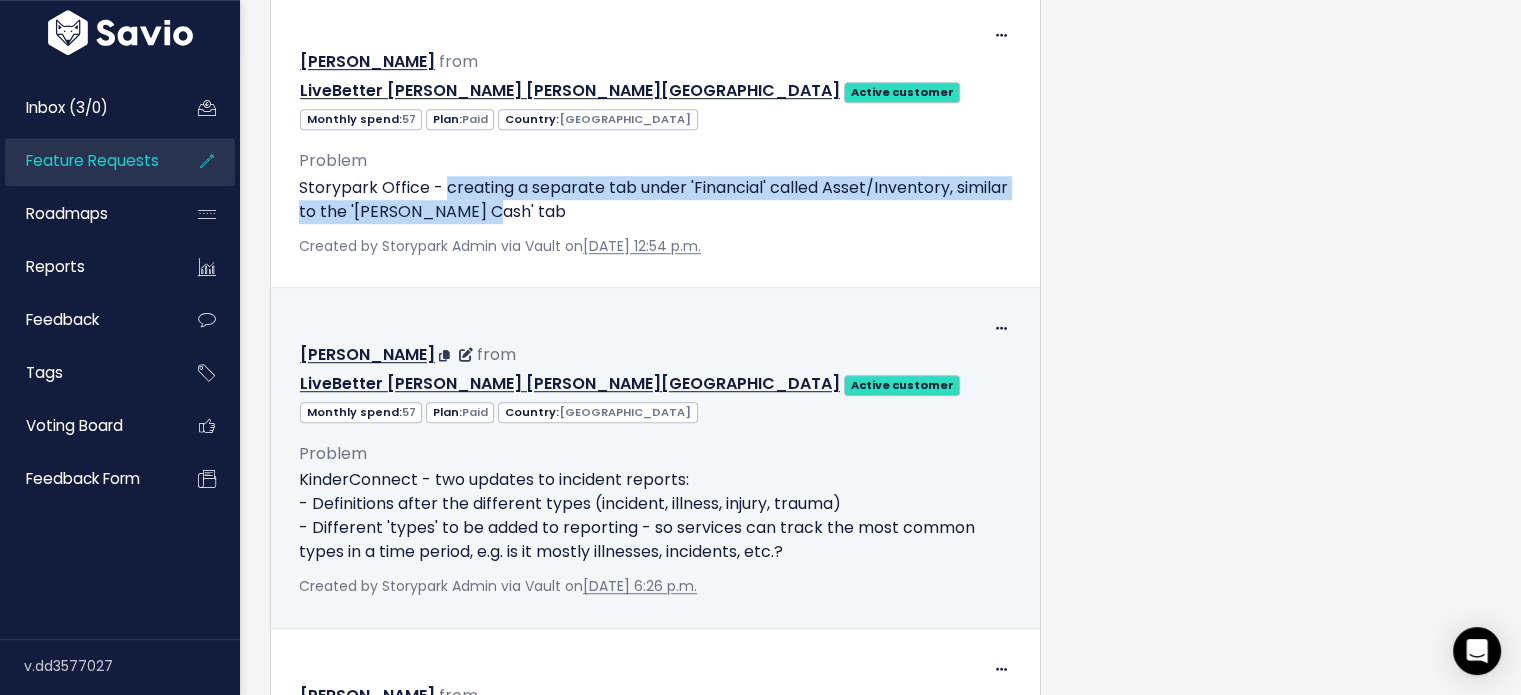 drag, startPoint x: 803, startPoint y: 385, endPoint x: 296, endPoint y: 331, distance: 509.8676 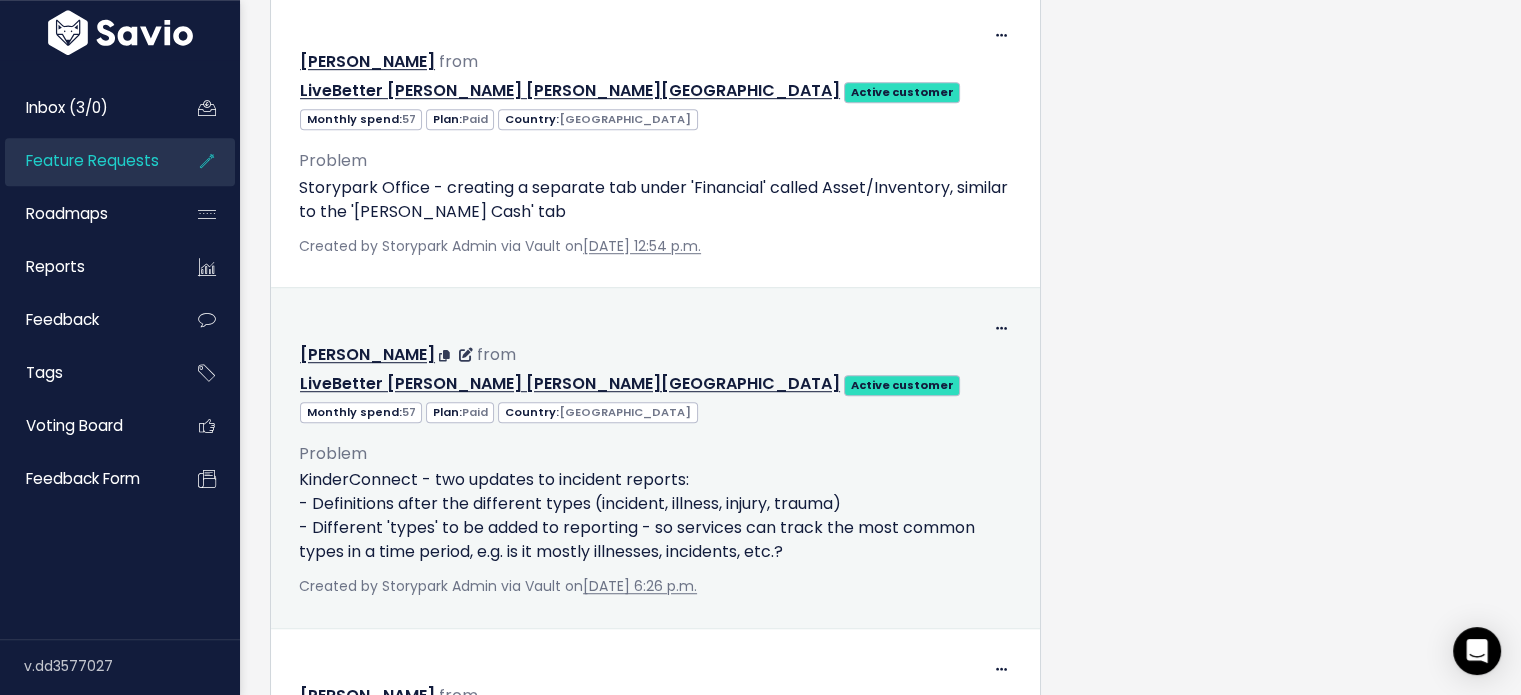 drag, startPoint x: 847, startPoint y: 331, endPoint x: 312, endPoint y: 337, distance: 535.0336 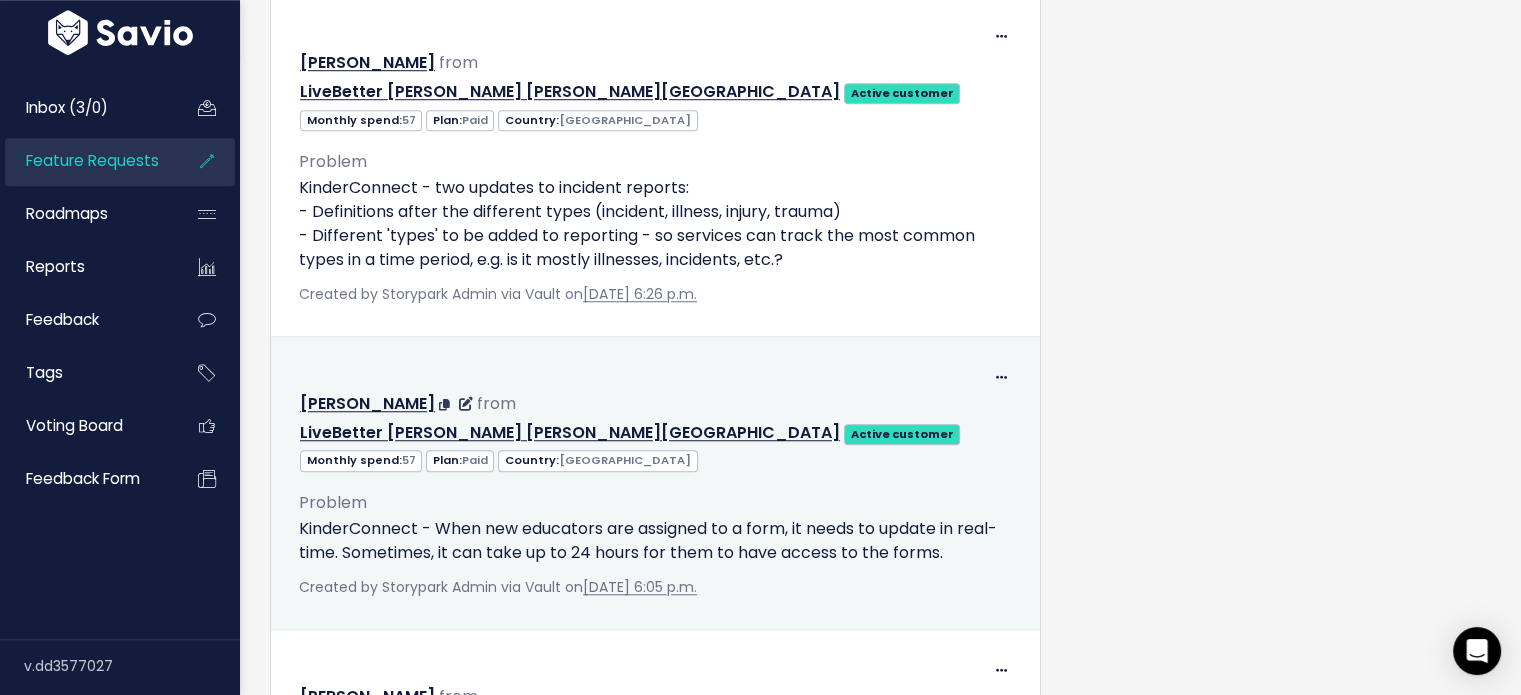 scroll, scrollTop: 1536, scrollLeft: 0, axis: vertical 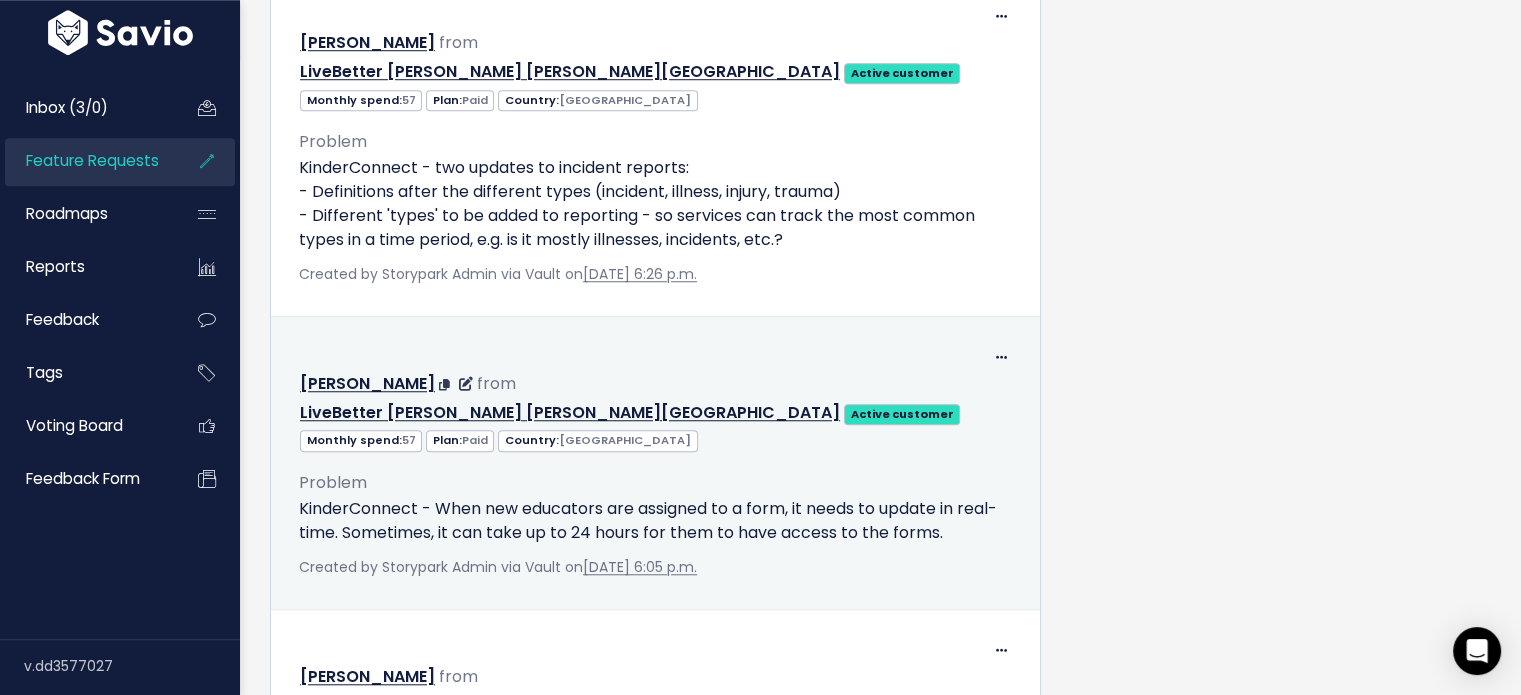 click on "KinderConnect - When new educators are assigned to a form, it needs to update in real-time. Sometimes, it can take up to 24 hours for them to have access to the forms." at bounding box center (655, 521) 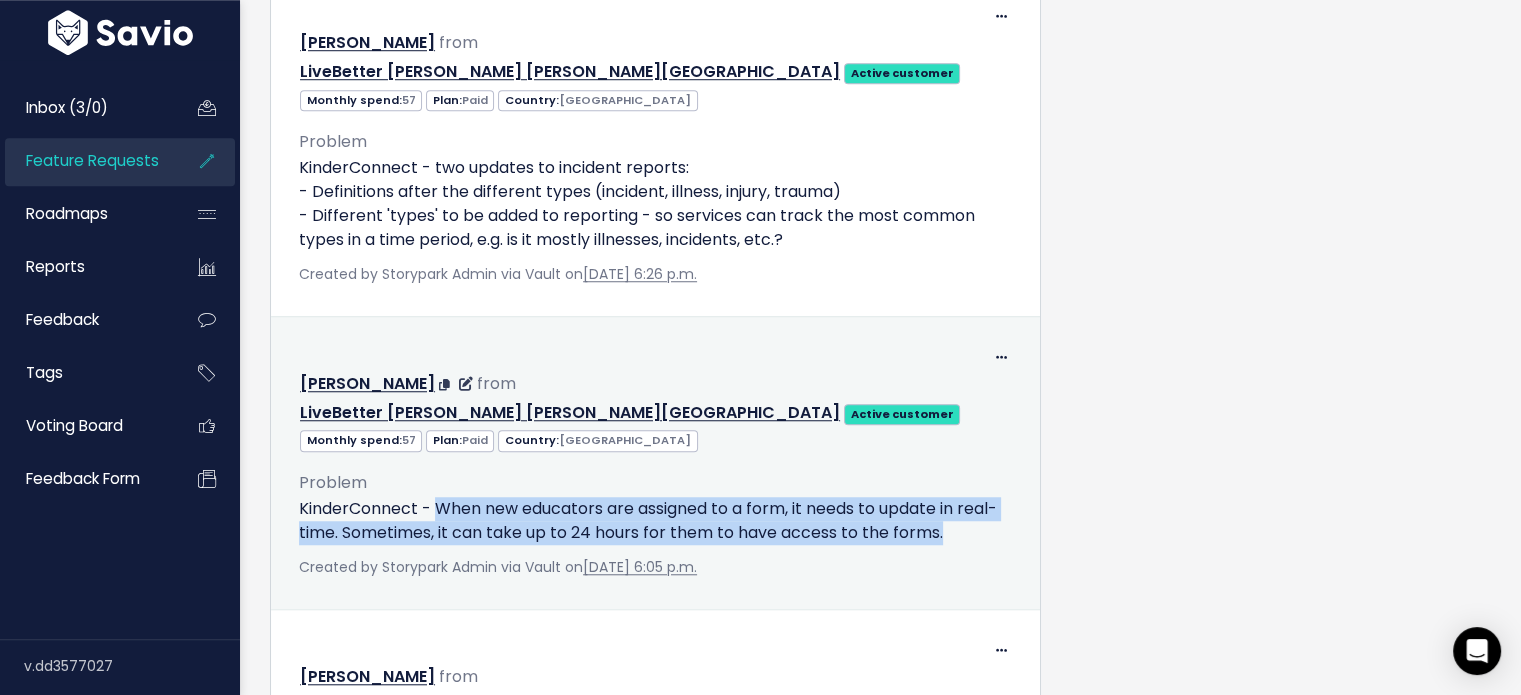 drag, startPoint x: 993, startPoint y: 313, endPoint x: 440, endPoint y: 289, distance: 553.52057 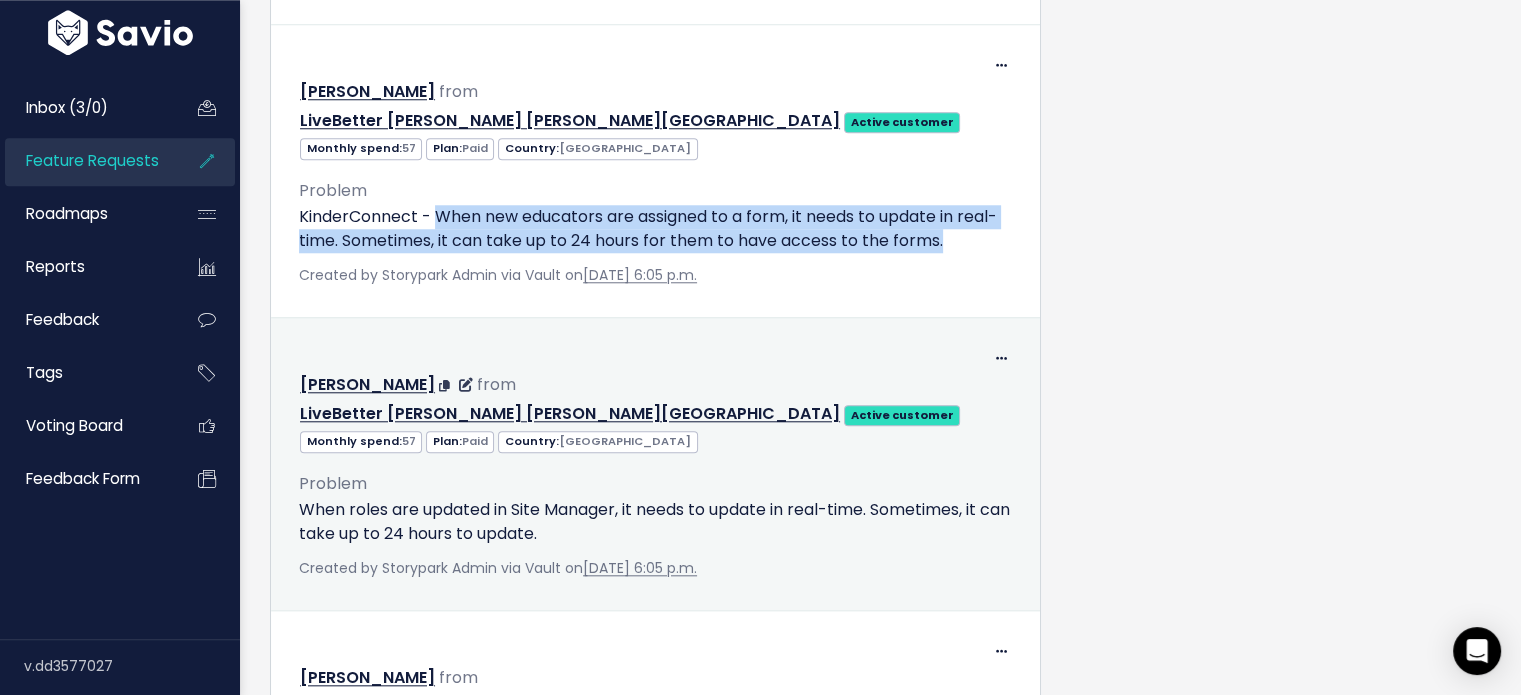 scroll, scrollTop: 1824, scrollLeft: 0, axis: vertical 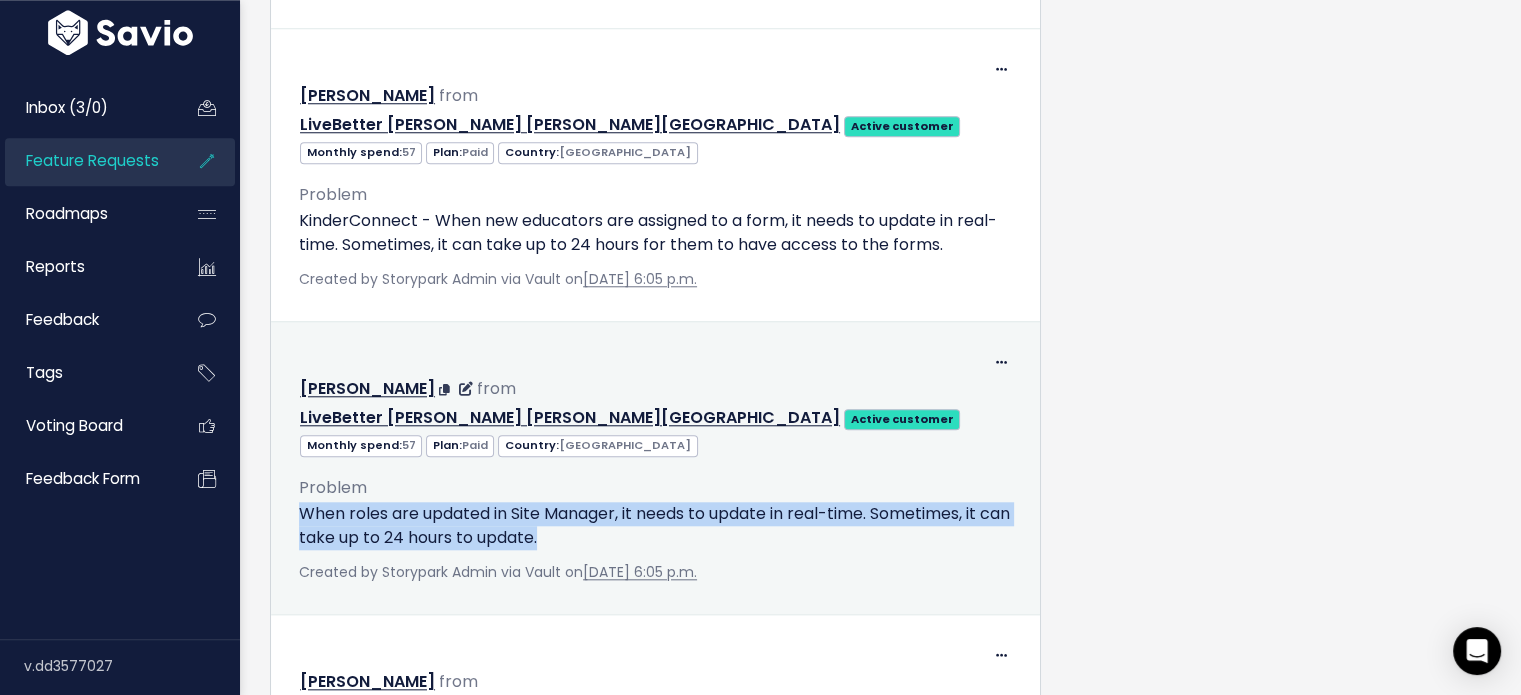 drag, startPoint x: 575, startPoint y: 264, endPoint x: 298, endPoint y: 243, distance: 277.7949 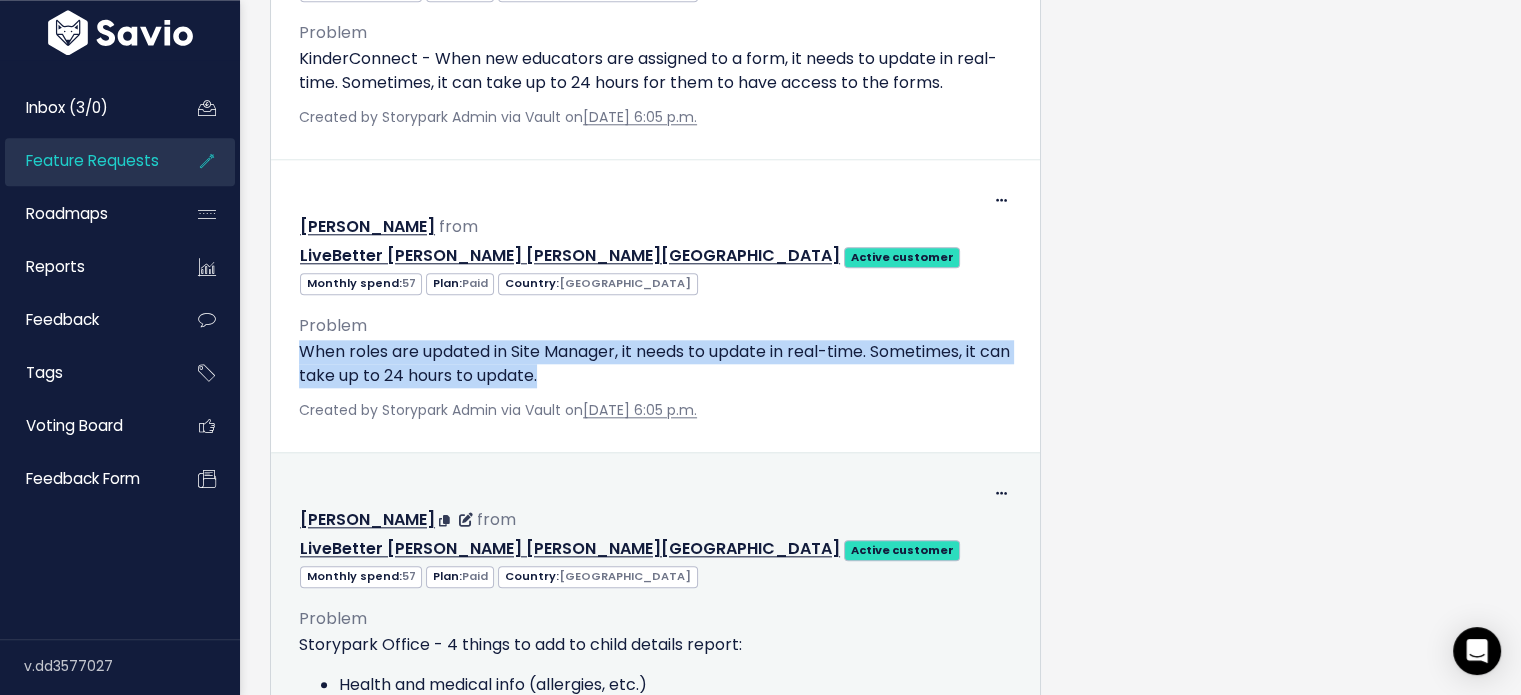scroll, scrollTop: 2044, scrollLeft: 0, axis: vertical 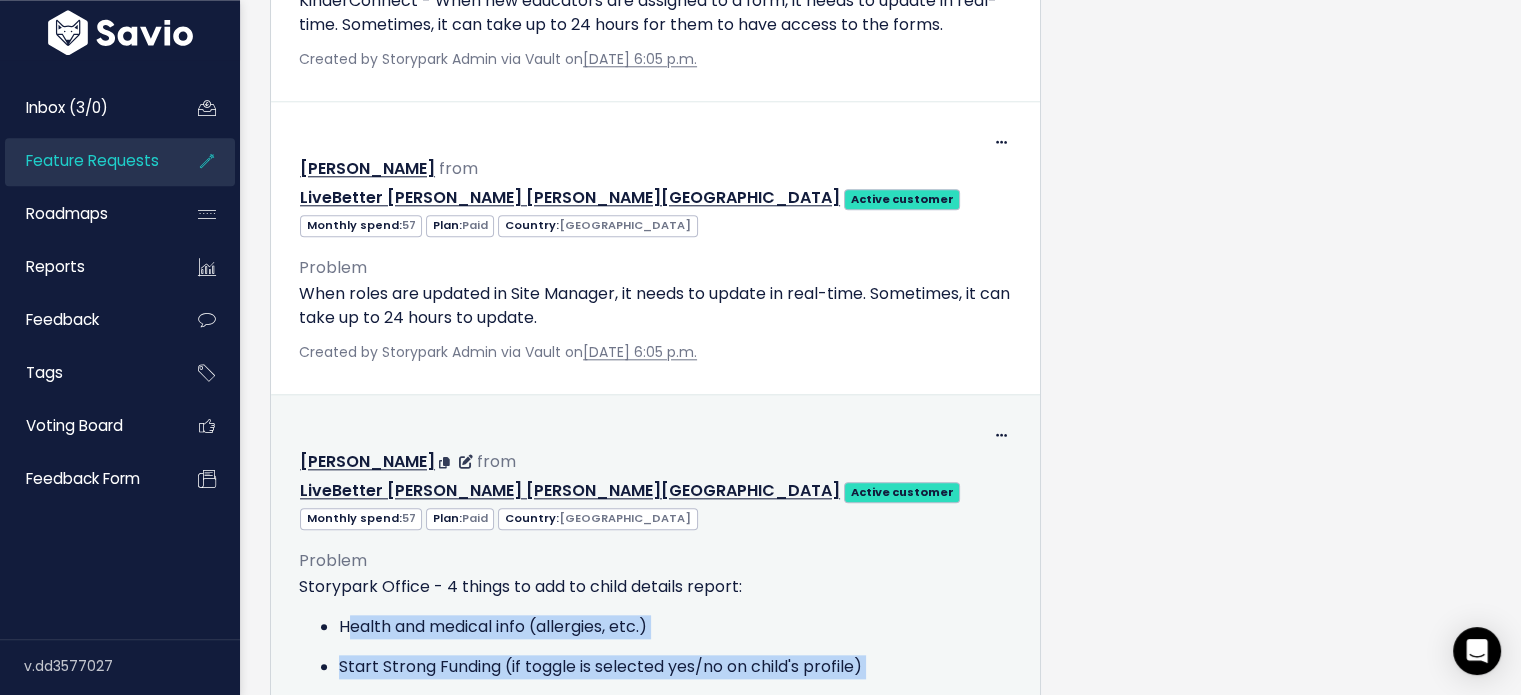 drag, startPoint x: 703, startPoint y: 417, endPoint x: 344, endPoint y: 301, distance: 377.27576 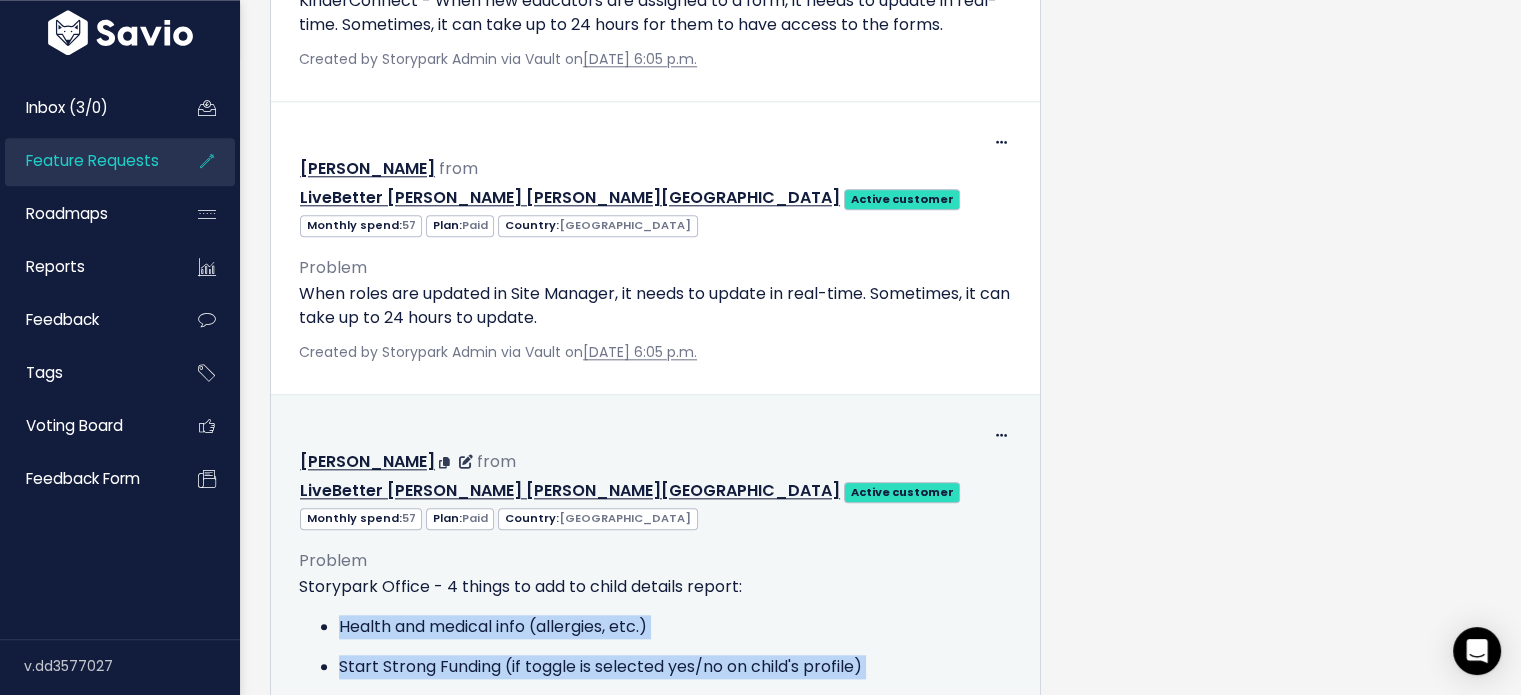click on "Health and medical info (allergies, etc.)
Start Strong Funding (if toggle is selected yes/no on child's profile)
NDIS reference number
Health care card/pensioner concession card" at bounding box center [655, 687] 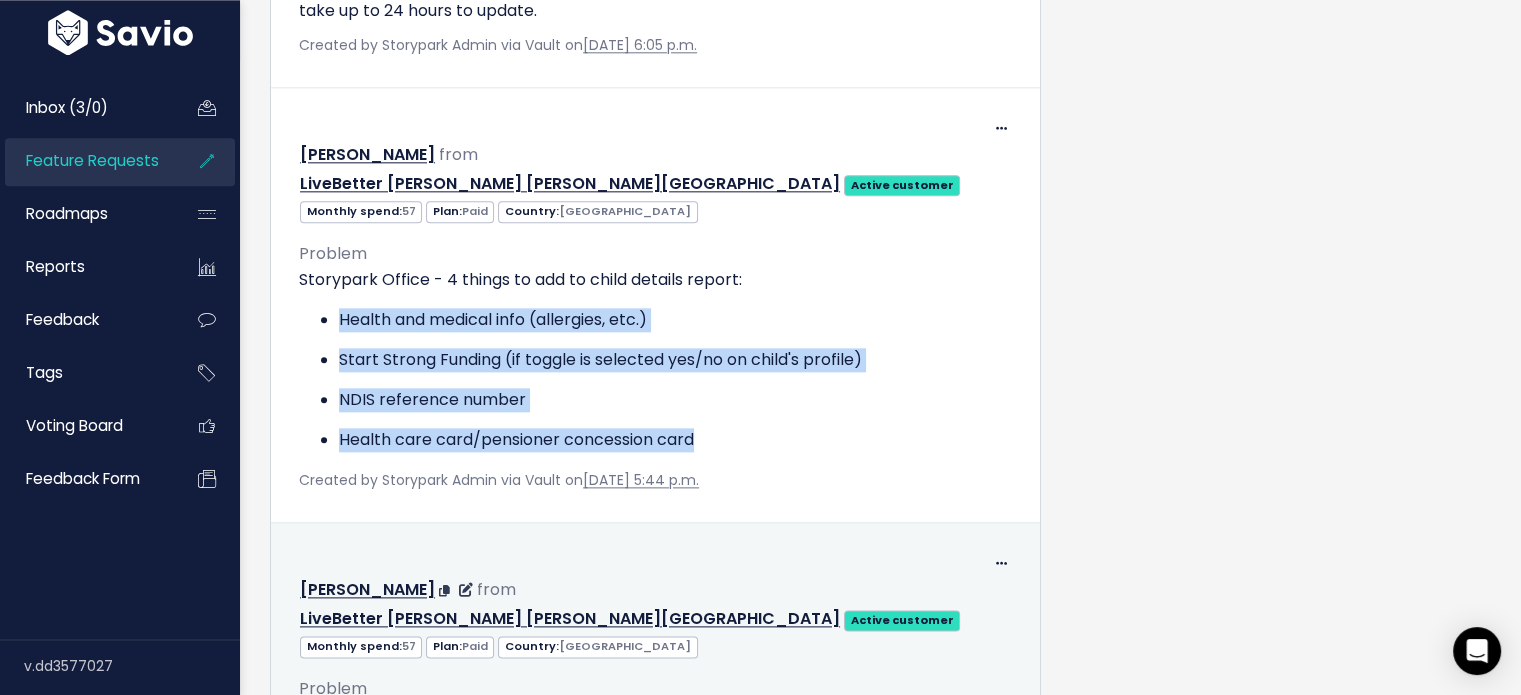 scroll, scrollTop: 2503, scrollLeft: 0, axis: vertical 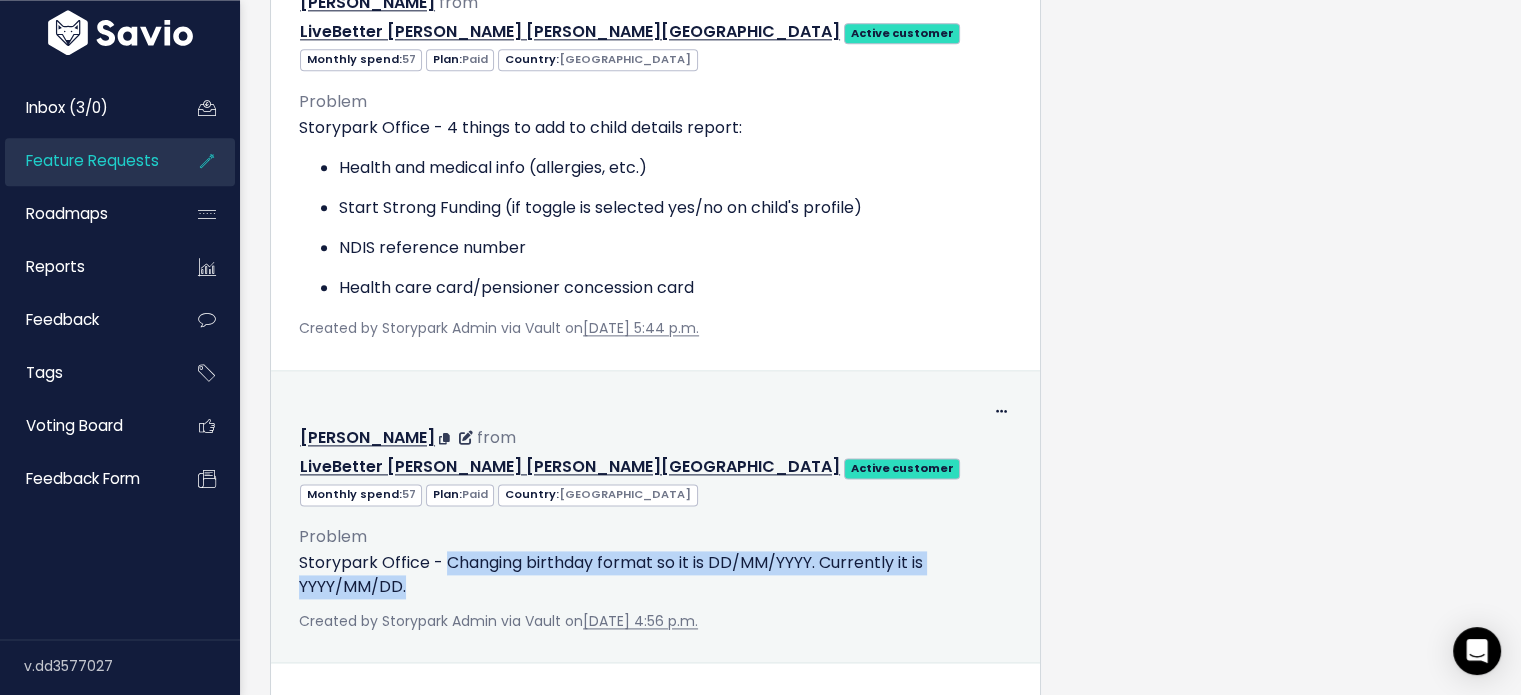 drag, startPoint x: 414, startPoint y: 216, endPoint x: 443, endPoint y: 194, distance: 36.40055 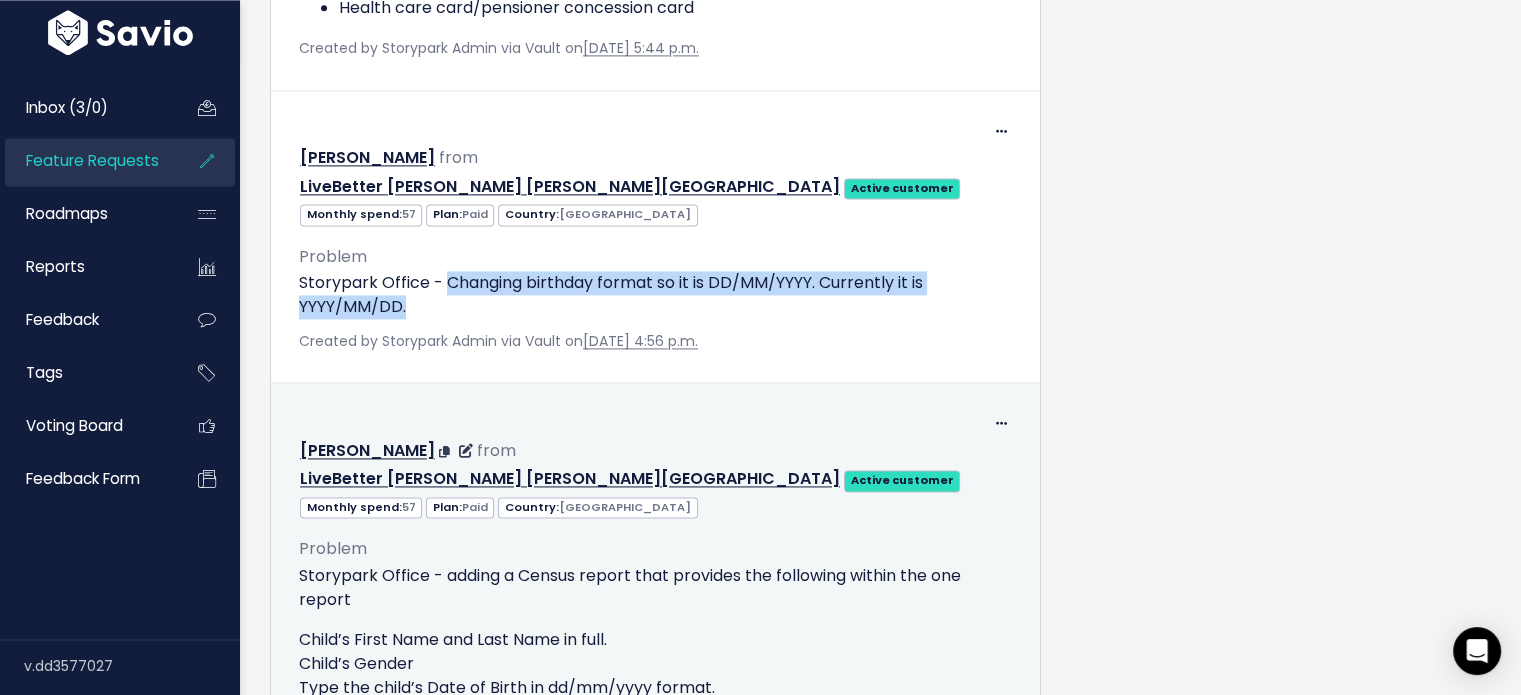 scroll, scrollTop: 2795, scrollLeft: 0, axis: vertical 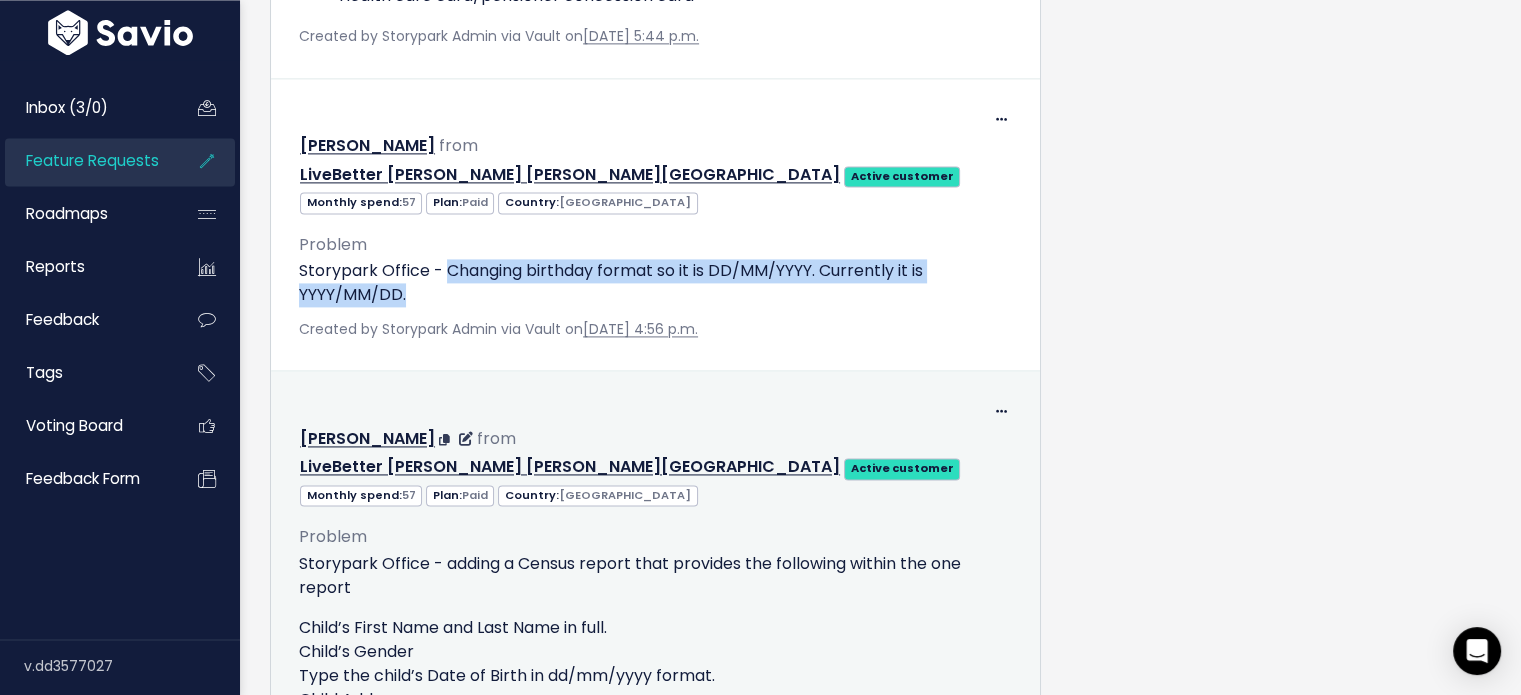 drag, startPoint x: 680, startPoint y: 533, endPoint x: 432, endPoint y: 139, distance: 465.55344 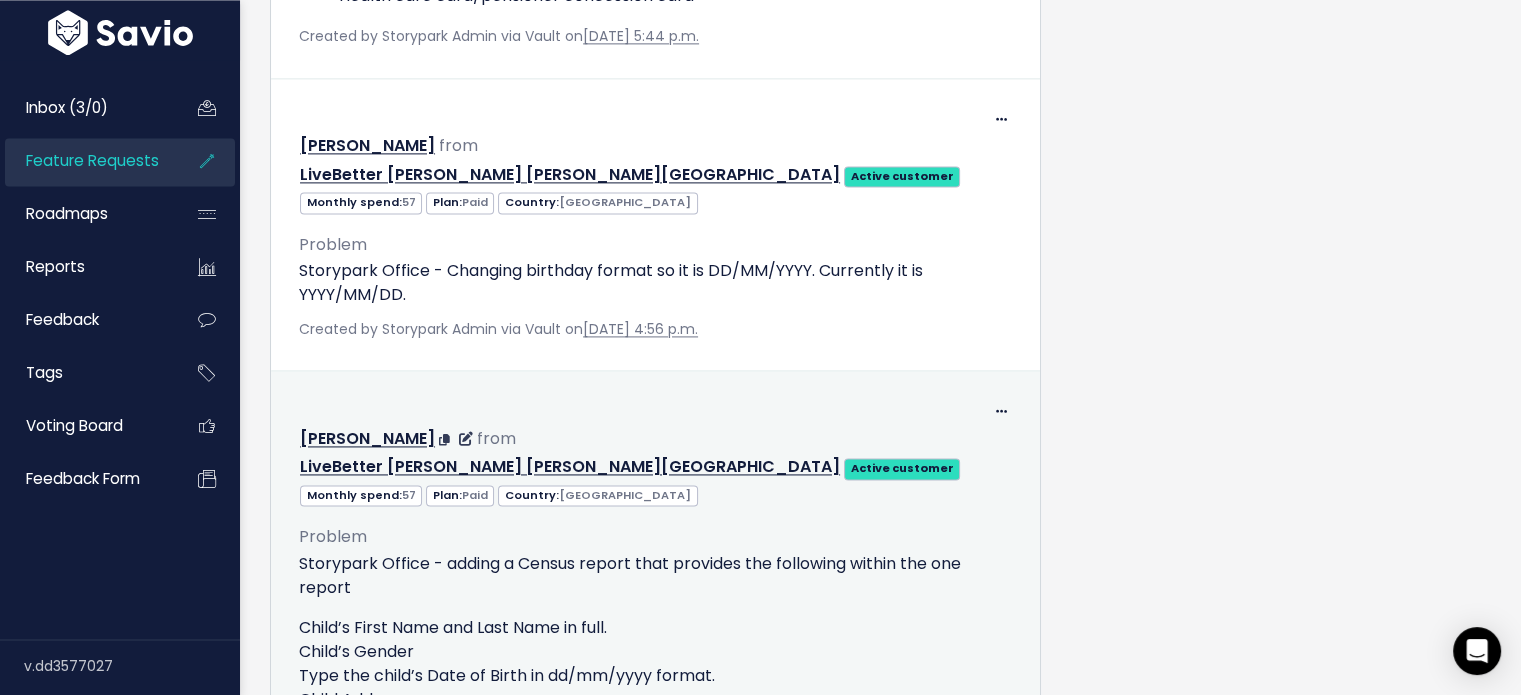 drag, startPoint x: 698, startPoint y: 533, endPoint x: 629, endPoint y: 358, distance: 188.11166 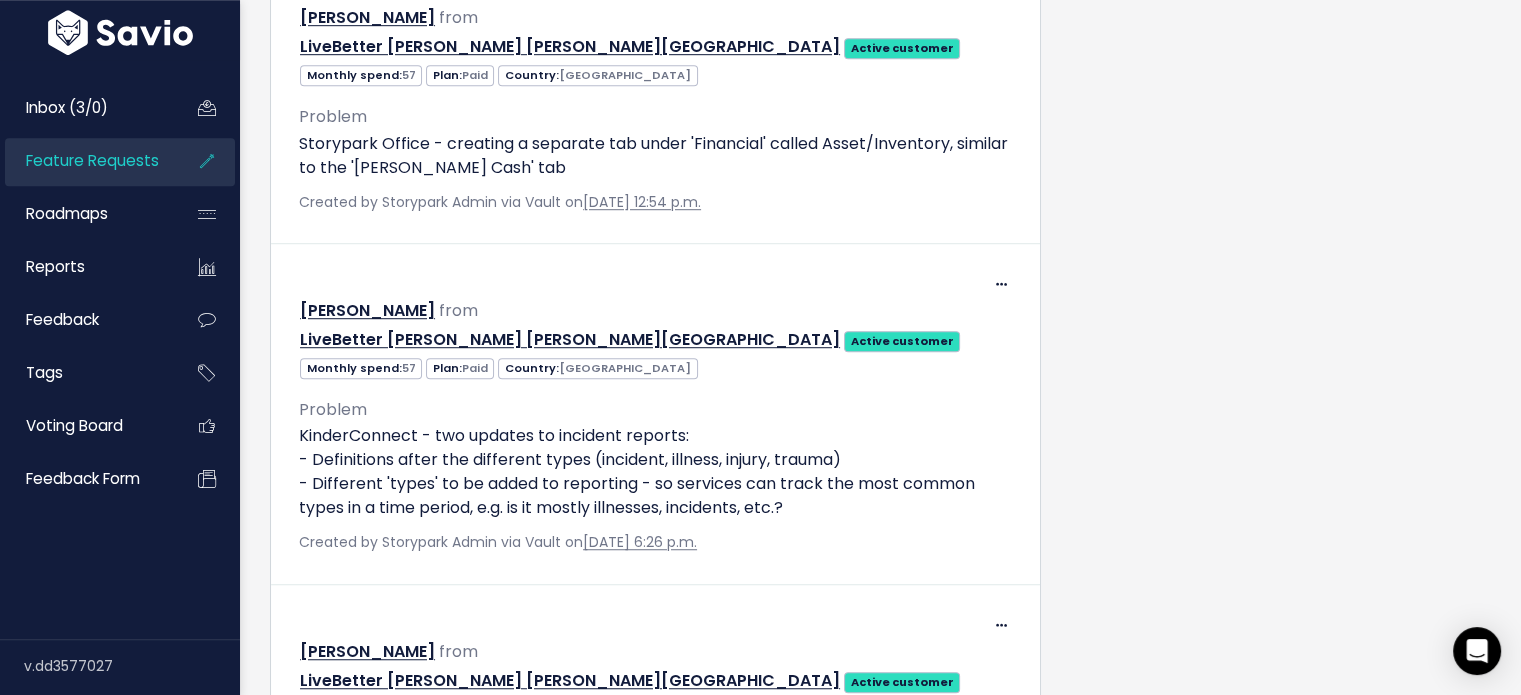 scroll, scrollTop: 0, scrollLeft: 0, axis: both 